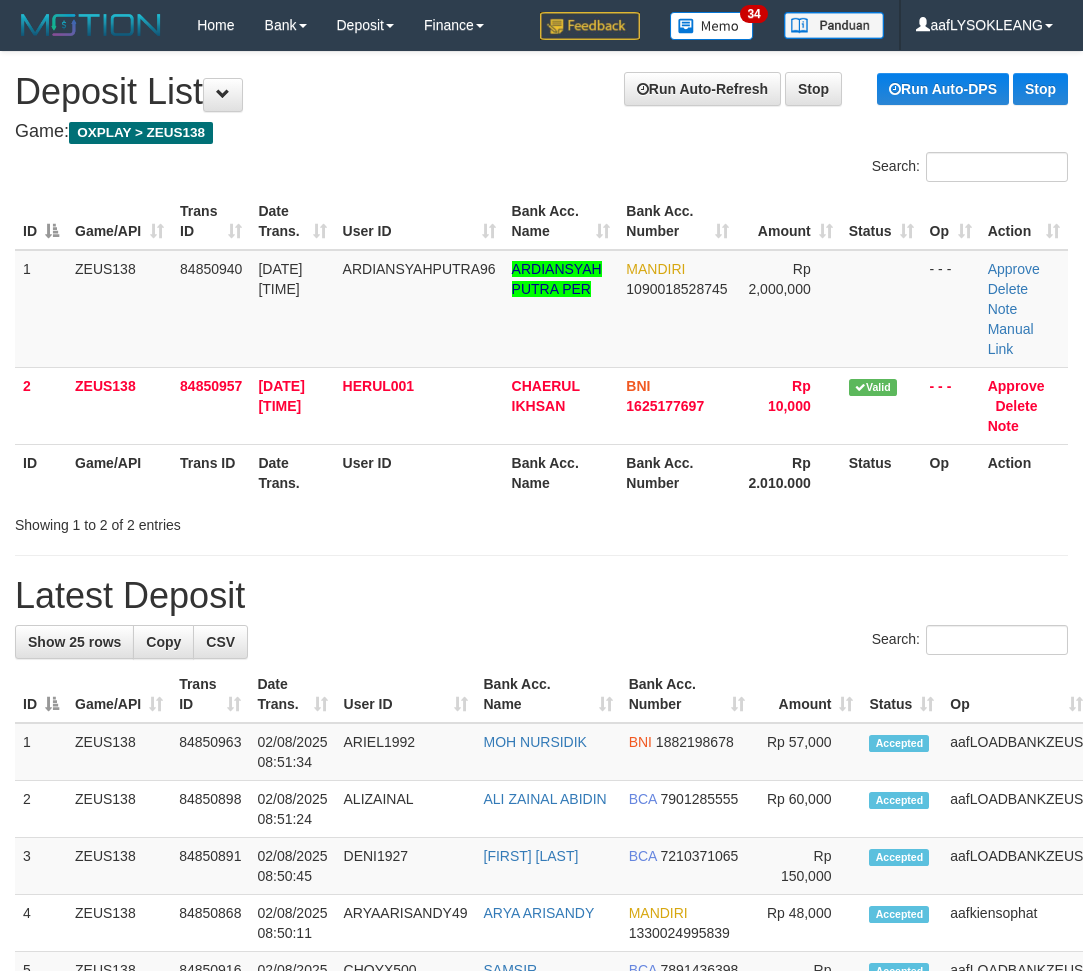scroll, scrollTop: 7, scrollLeft: 88, axis: both 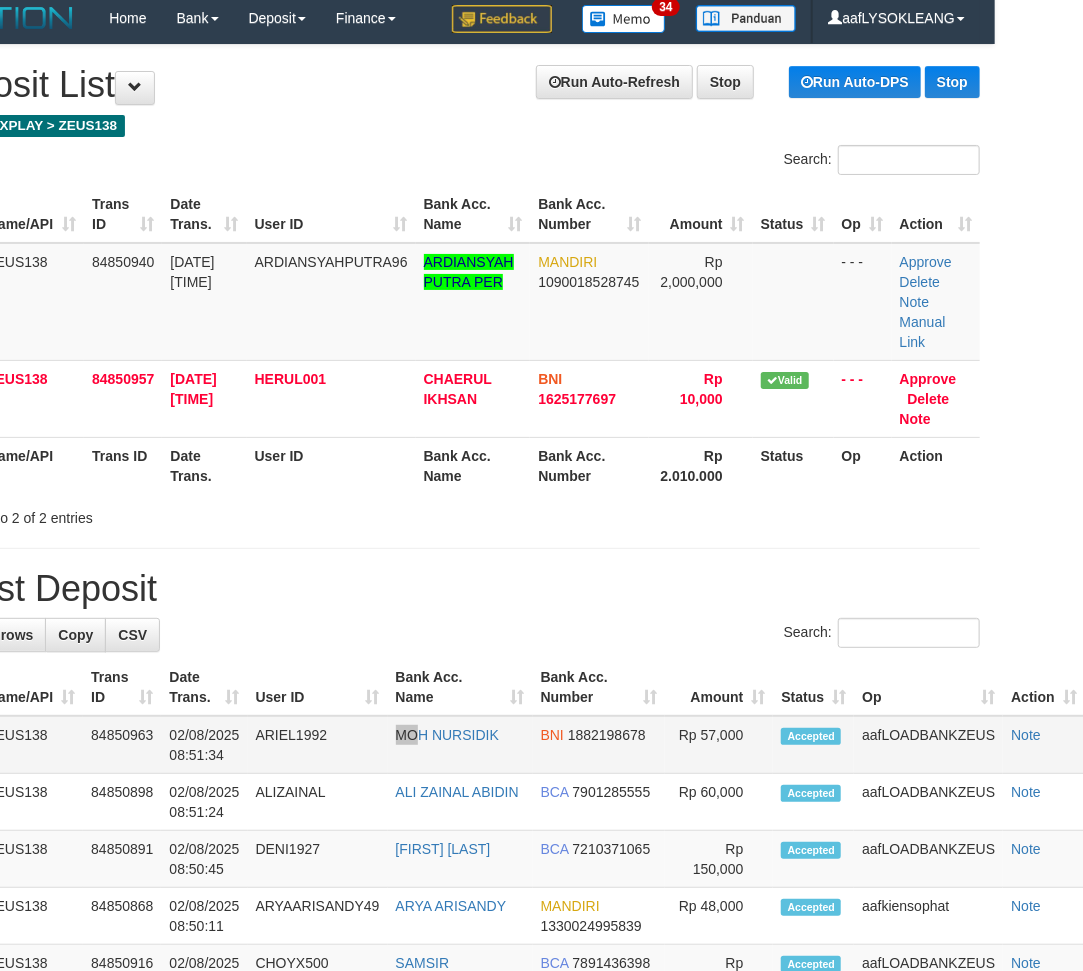 click on "1
ZEUS138
84850963
[DATE] [TIME]
ARIEL1992
[FIRST] [LAST]
BNI
1882198678
Rp 57,000
Accepted
aafLOADBANKZEUS
Note" at bounding box center [506, 745] 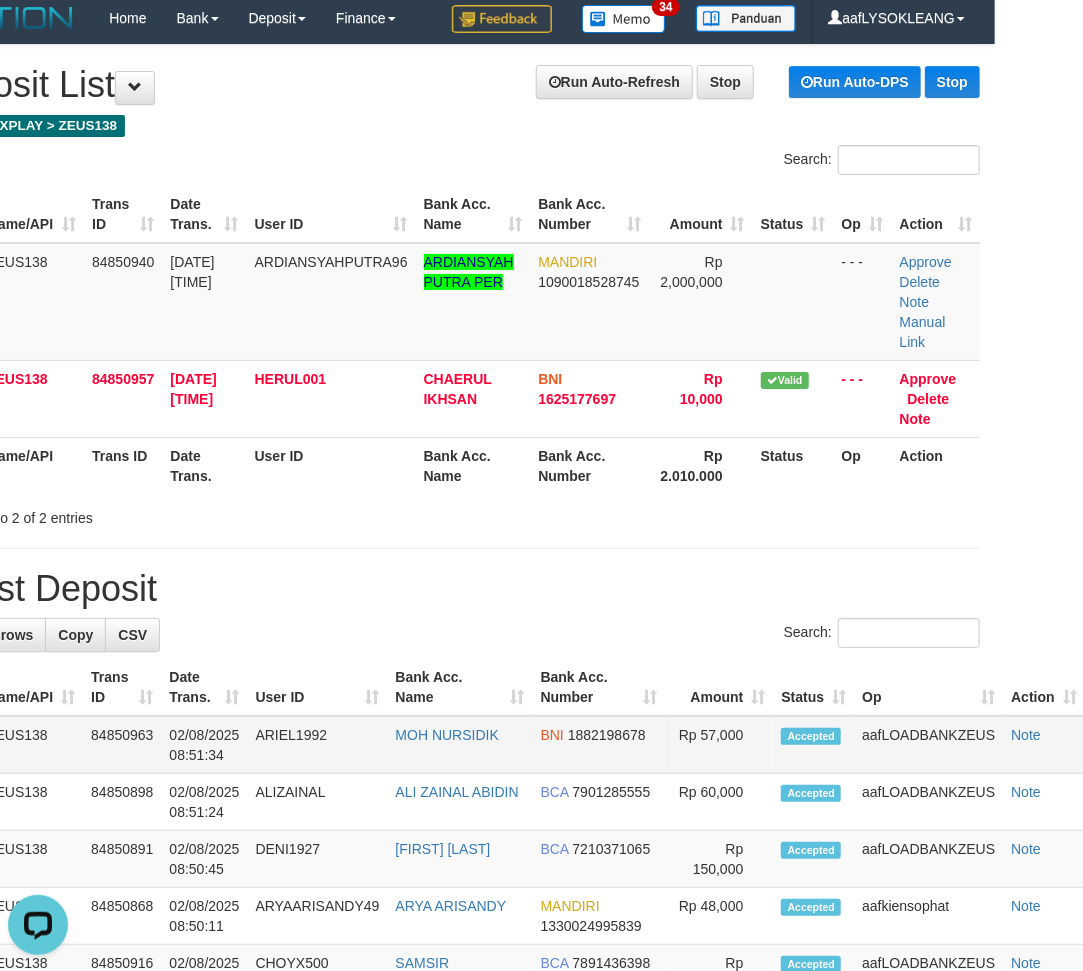 scroll, scrollTop: 0, scrollLeft: 0, axis: both 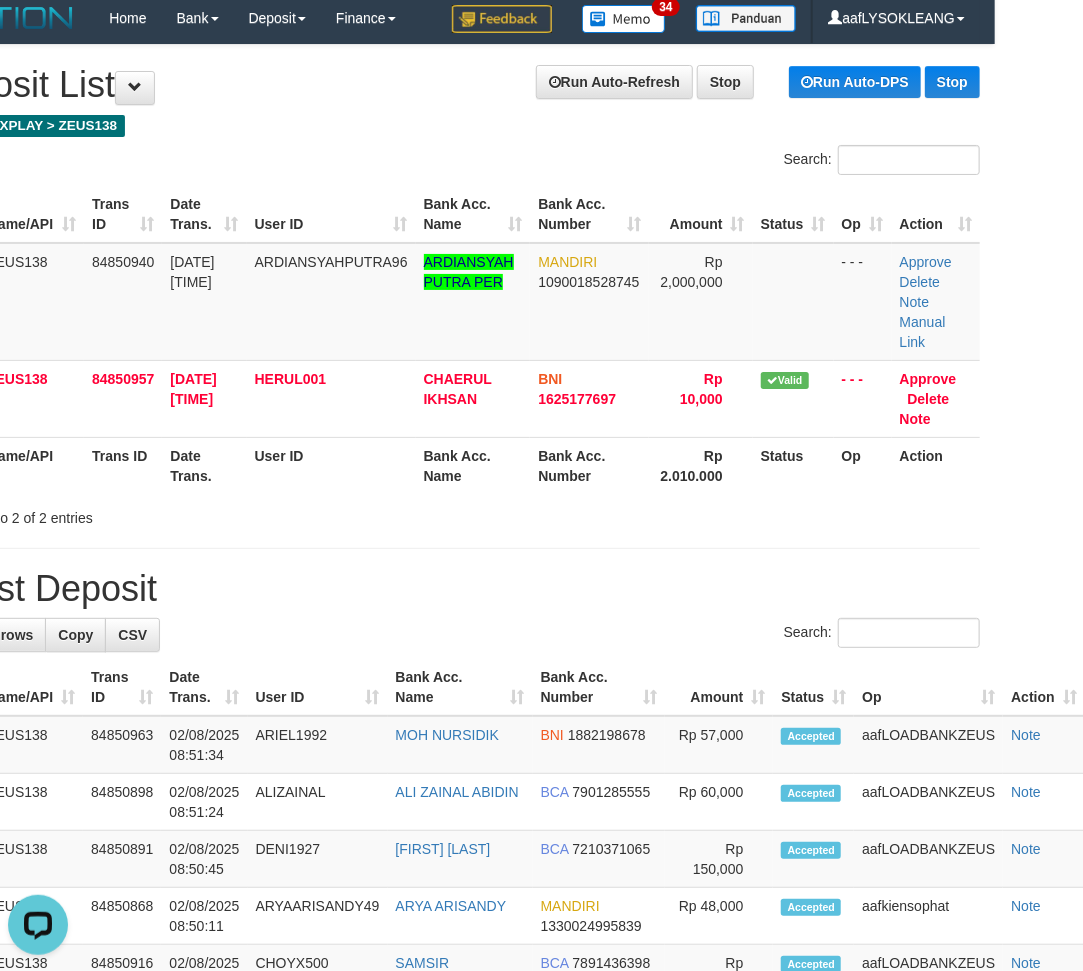 drag, startPoint x: 545, startPoint y: 593, endPoint x: 556, endPoint y: 588, distance: 12.083046 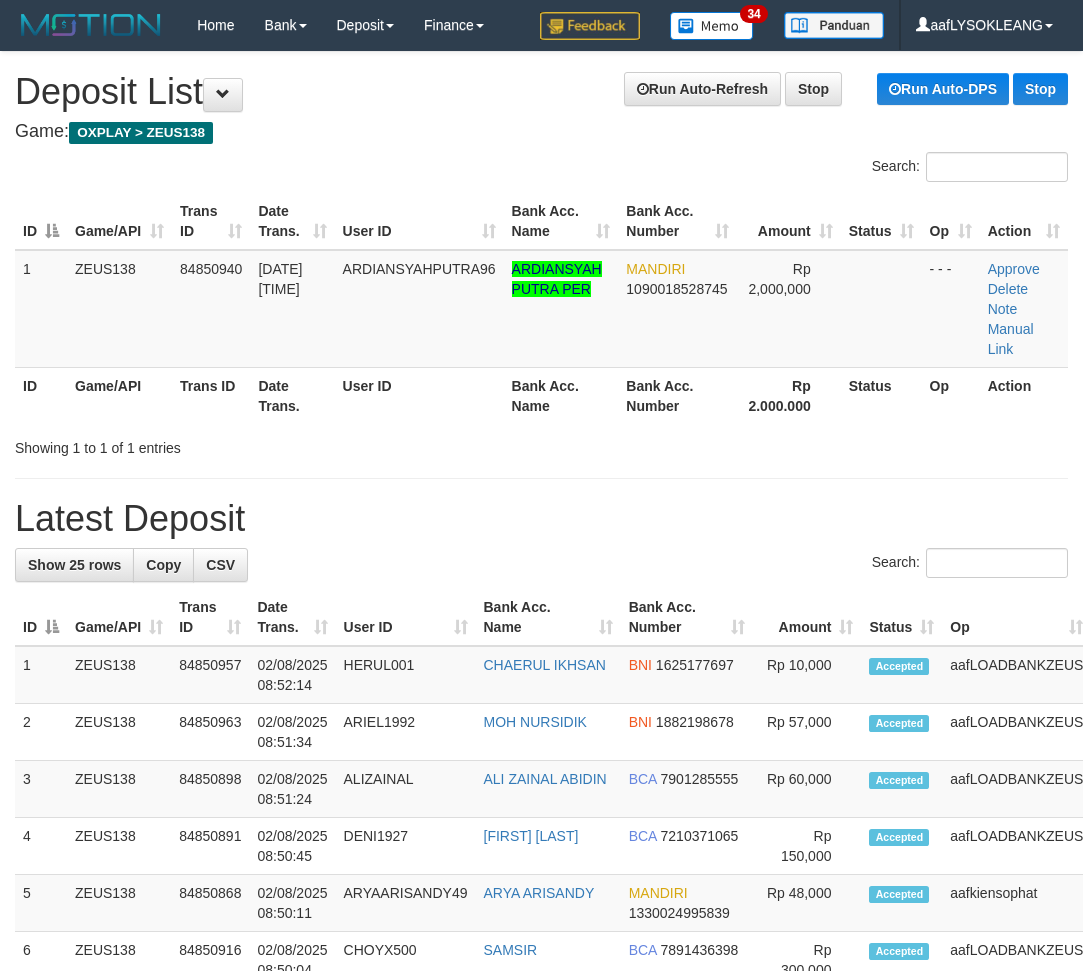 scroll, scrollTop: 7, scrollLeft: 88, axis: both 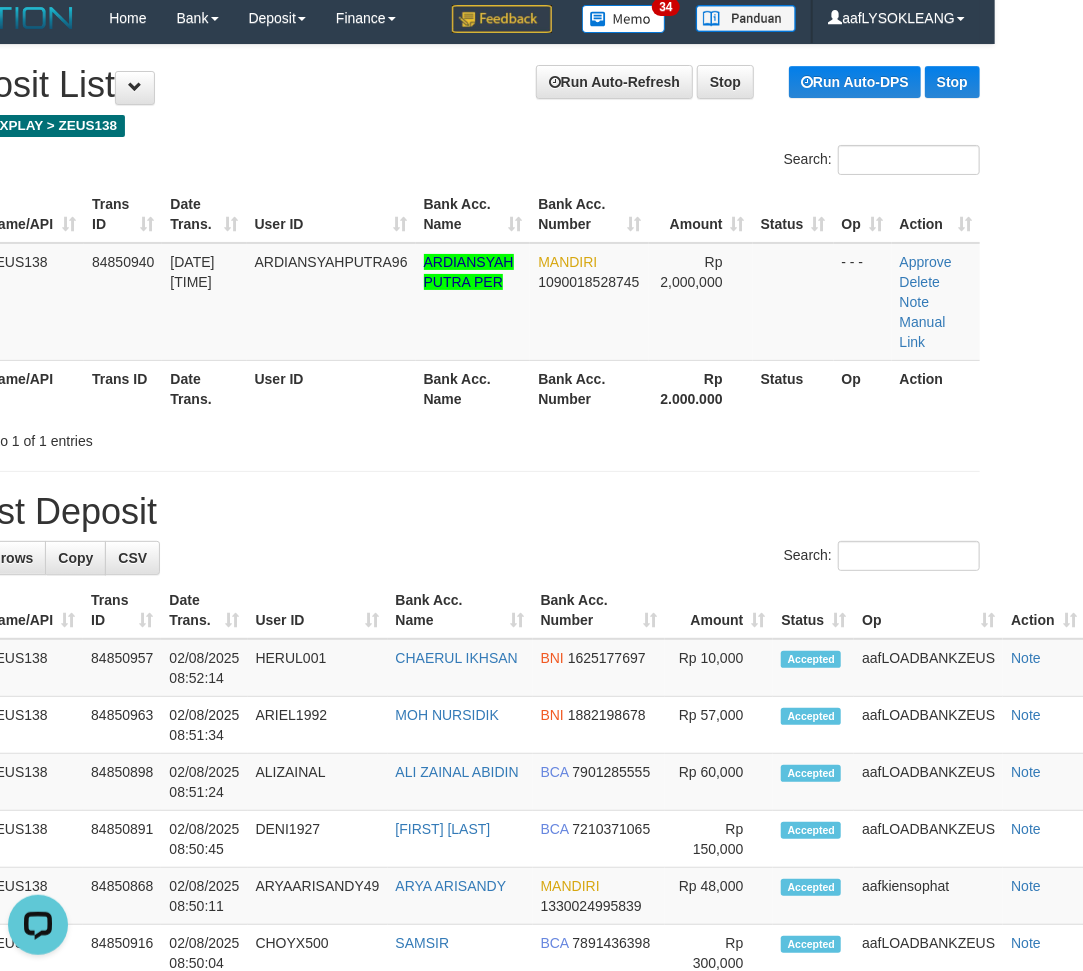 click on "Latest Deposit" at bounding box center (453, 512) 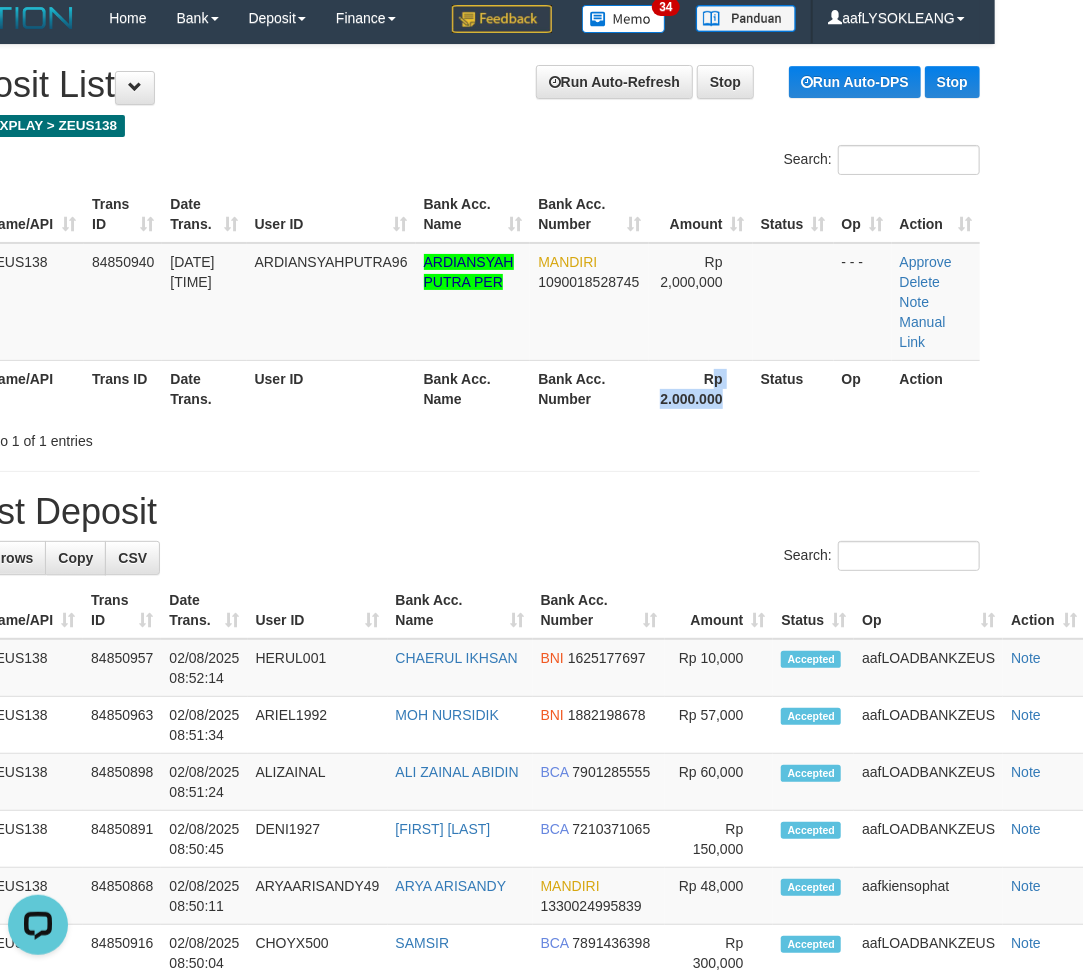 drag, startPoint x: 720, startPoint y: 387, endPoint x: 971, endPoint y: 421, distance: 253.29233 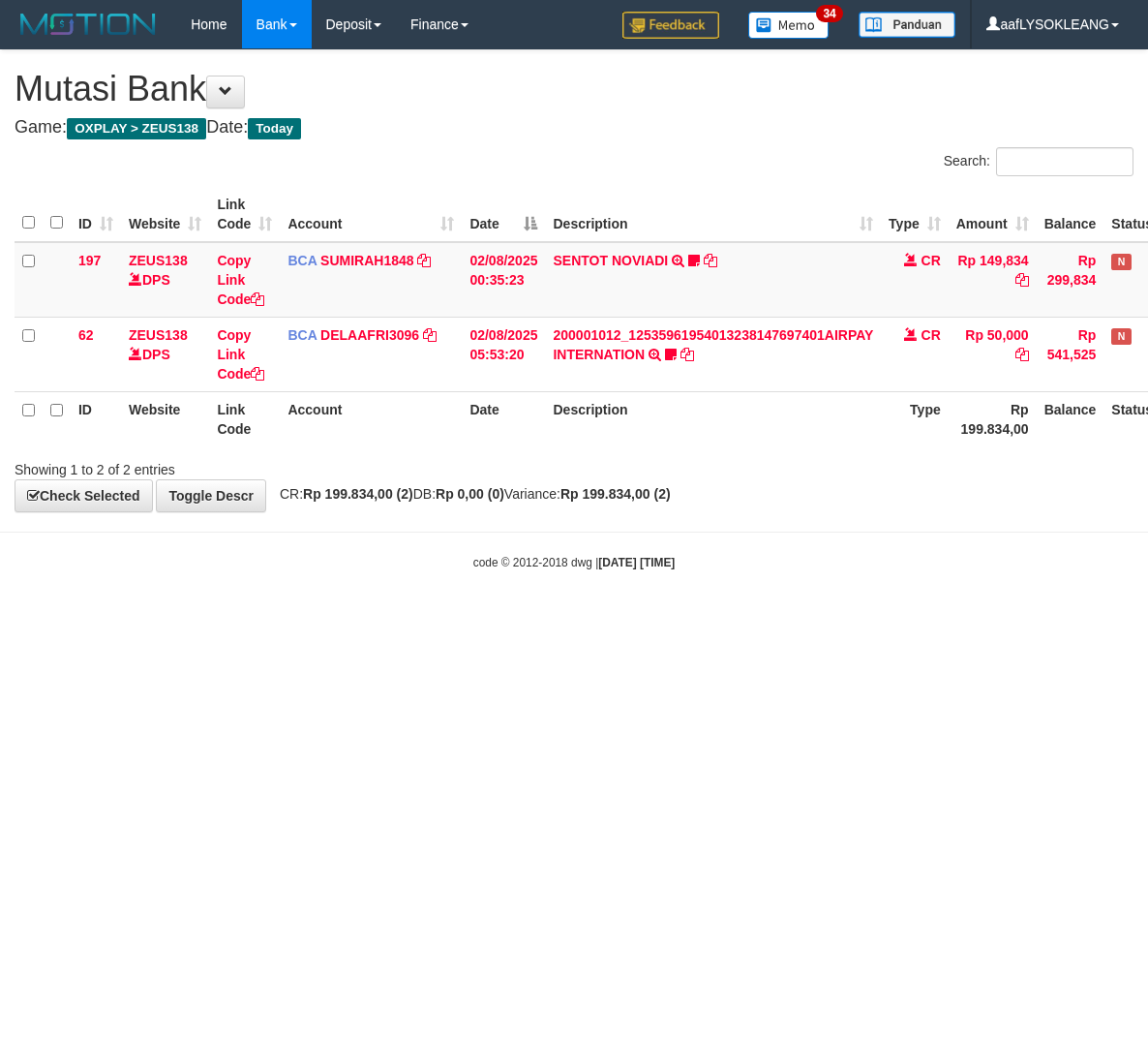 scroll, scrollTop: 0, scrollLeft: 0, axis: both 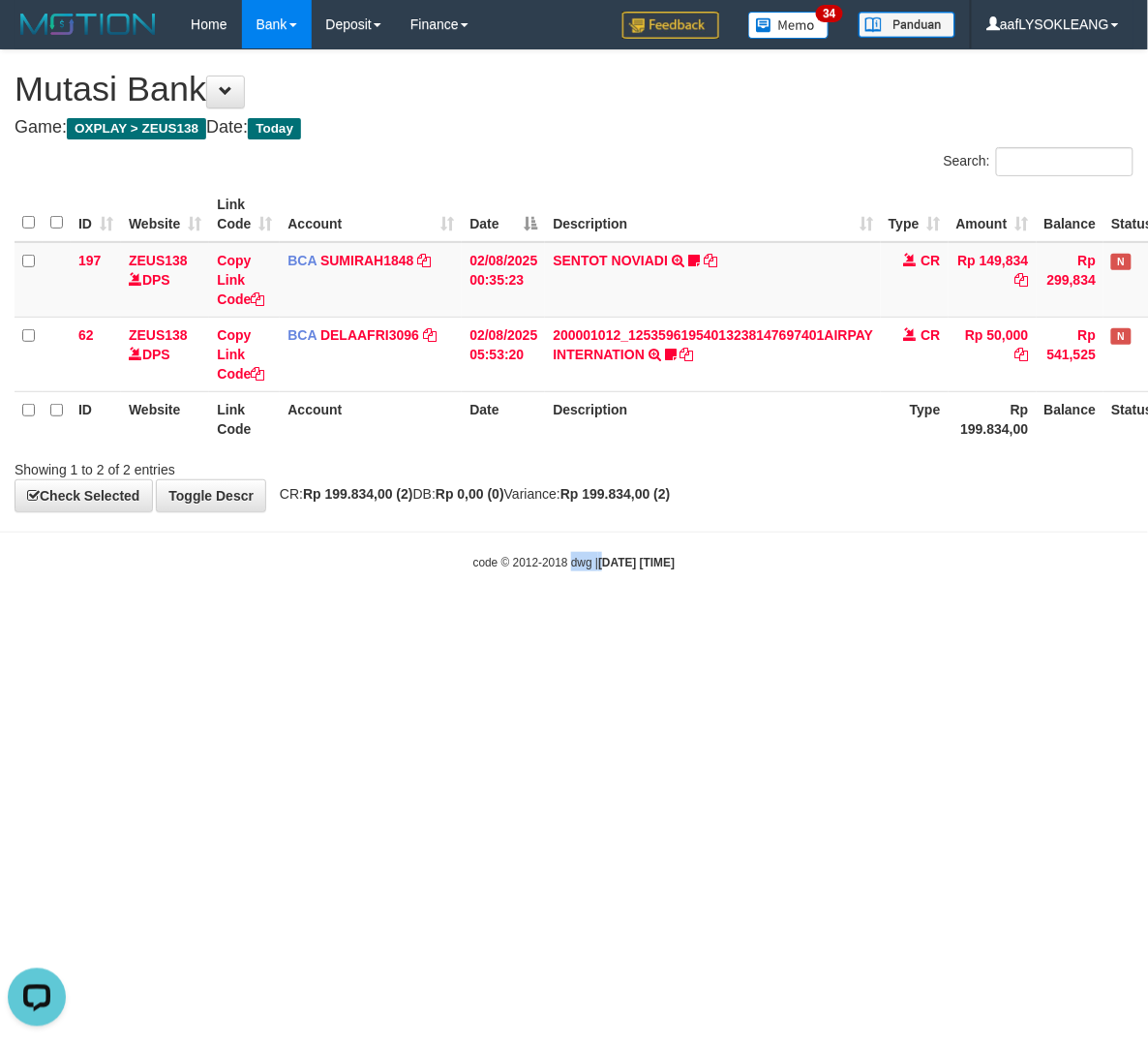 drag, startPoint x: 572, startPoint y: 598, endPoint x: 552, endPoint y: 598, distance: 20 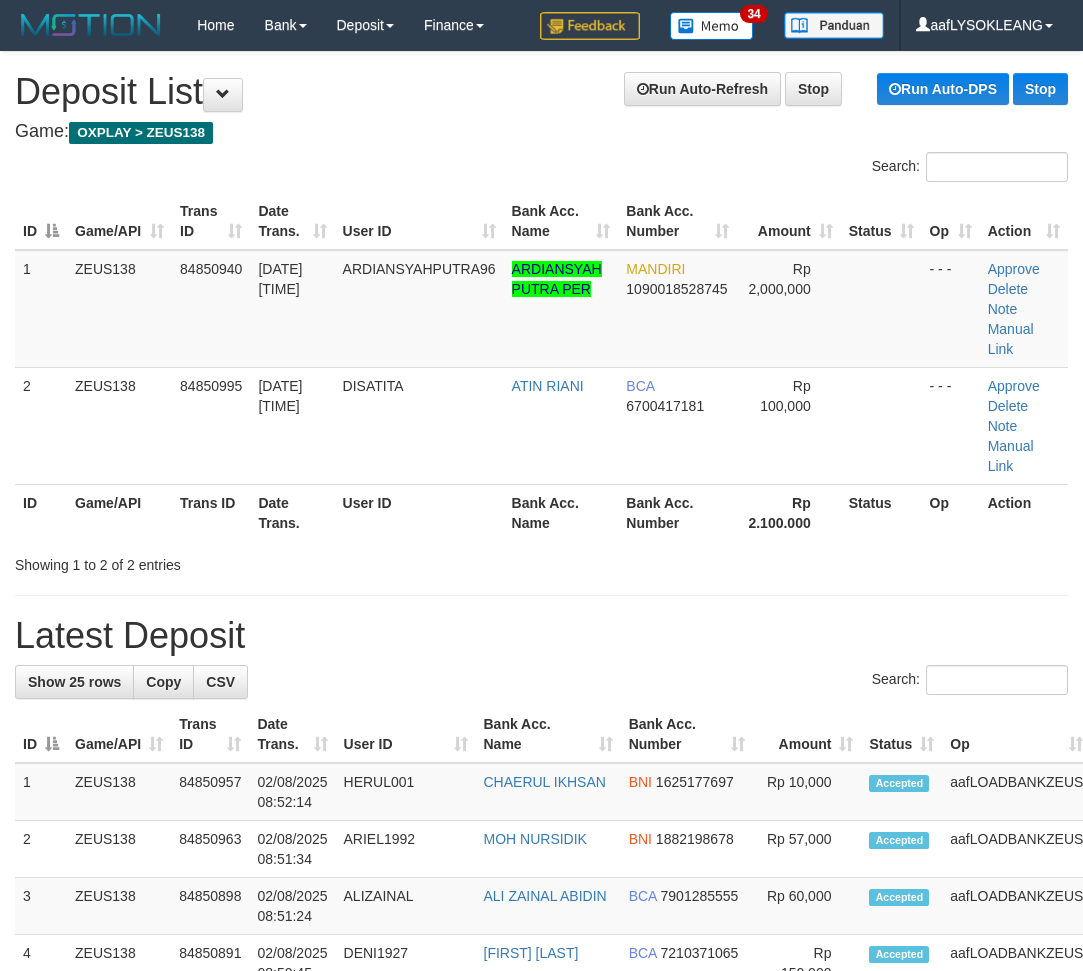 scroll, scrollTop: 7, scrollLeft: 88, axis: both 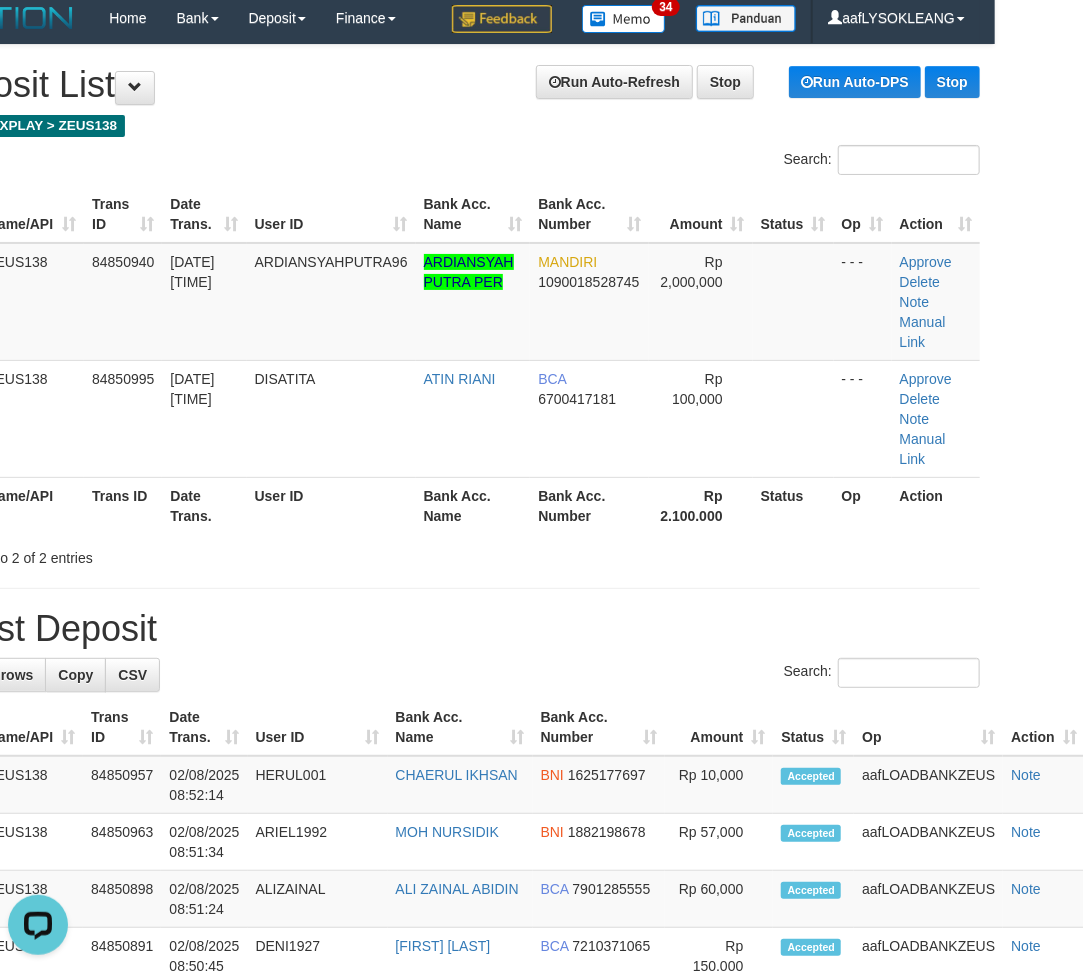 drag, startPoint x: 710, startPoint y: 505, endPoint x: 775, endPoint y: 525, distance: 68.007355 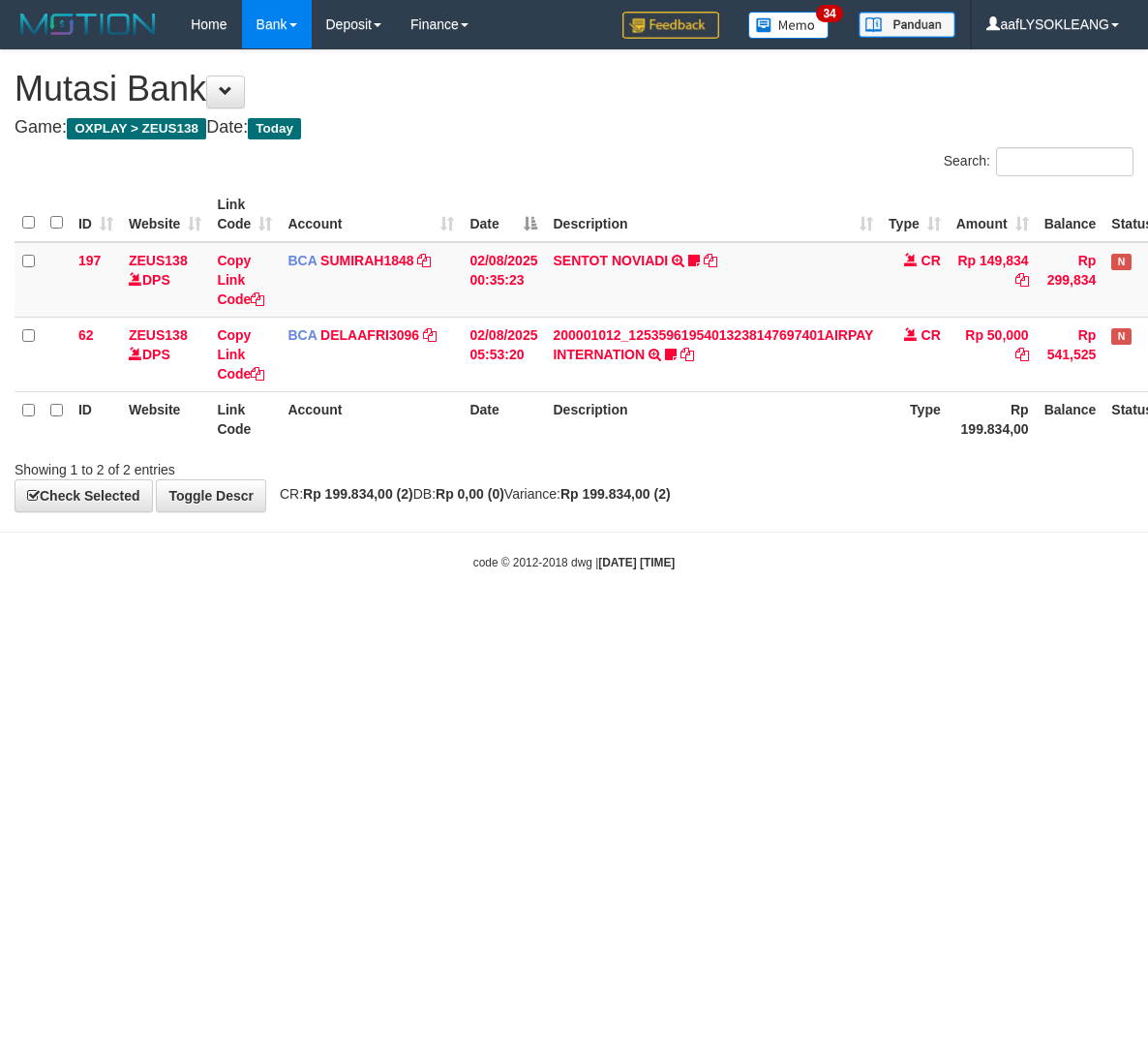 scroll, scrollTop: 0, scrollLeft: 0, axis: both 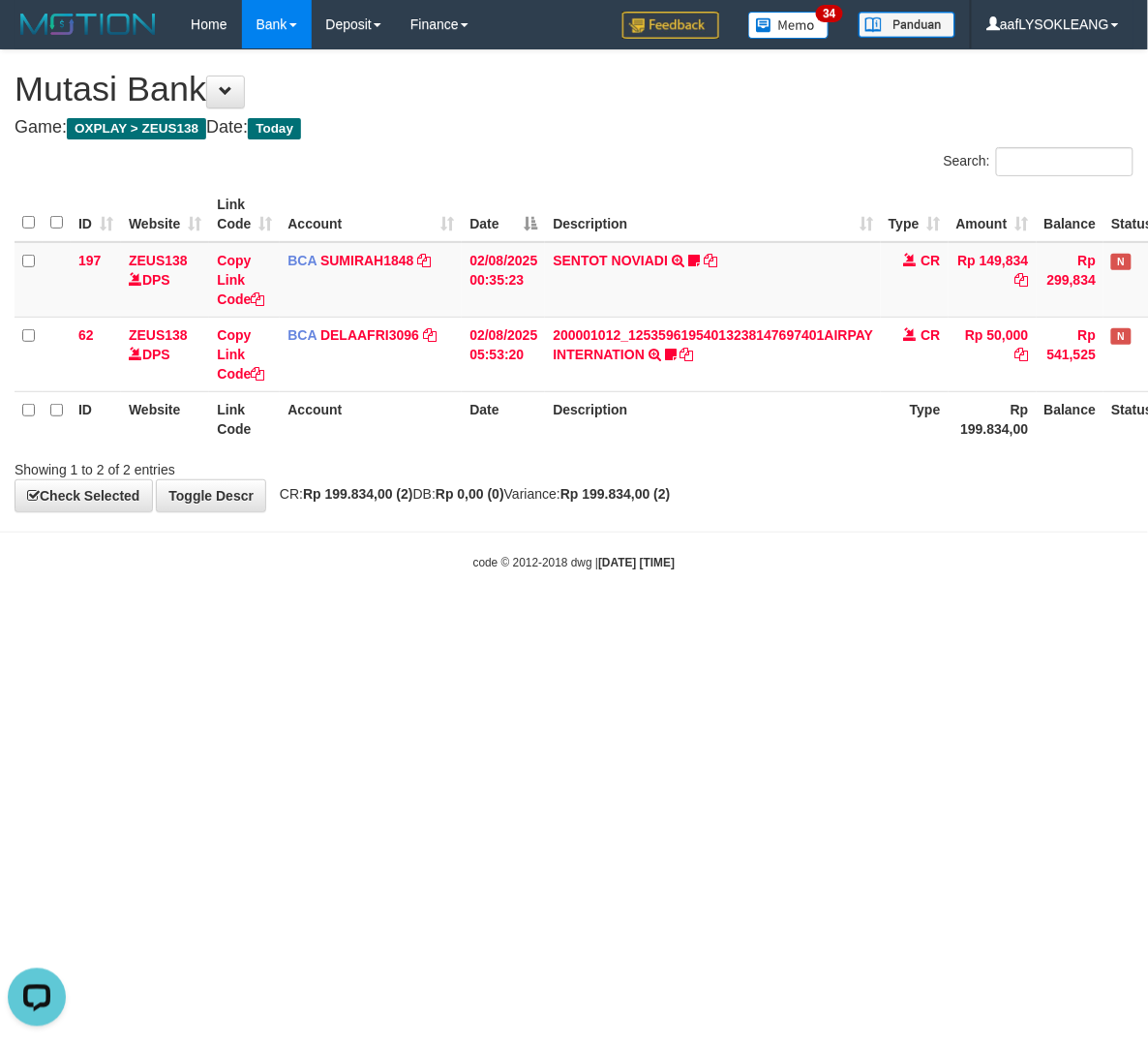 drag, startPoint x: 739, startPoint y: 739, endPoint x: 653, endPoint y: 722, distance: 87.66413 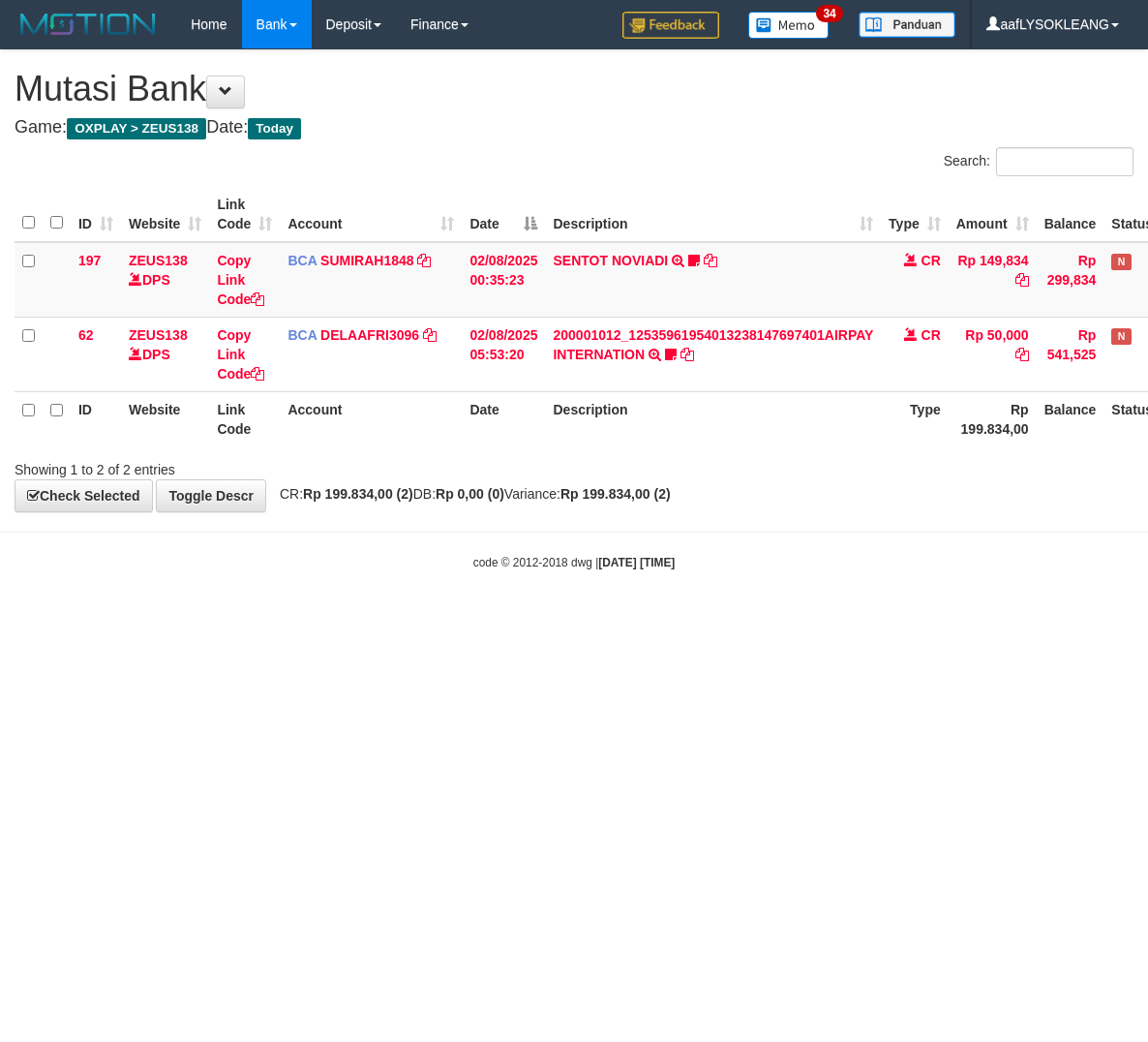 scroll, scrollTop: 0, scrollLeft: 0, axis: both 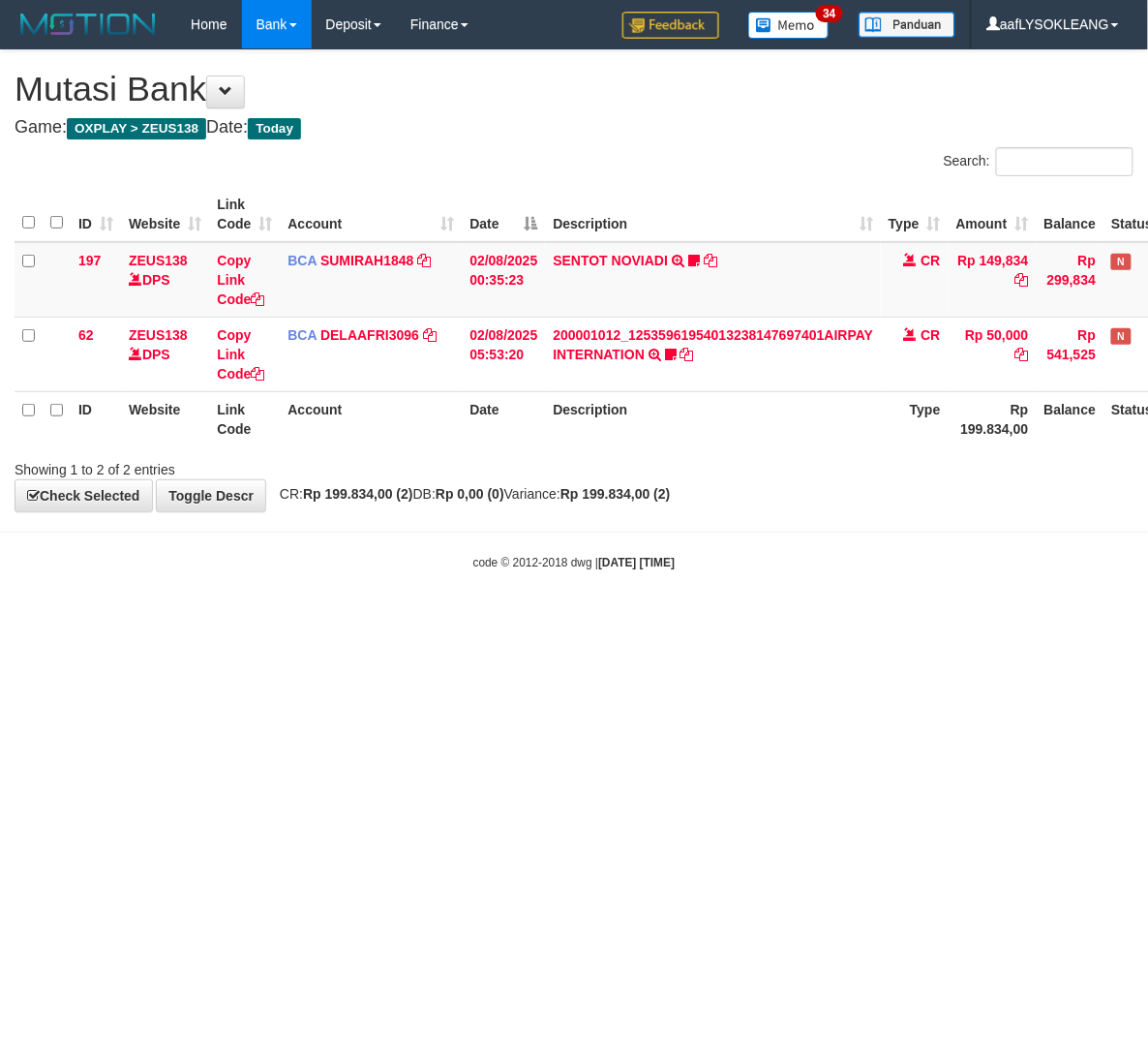 drag, startPoint x: 410, startPoint y: 637, endPoint x: 11, endPoint y: 448, distance: 441.49972 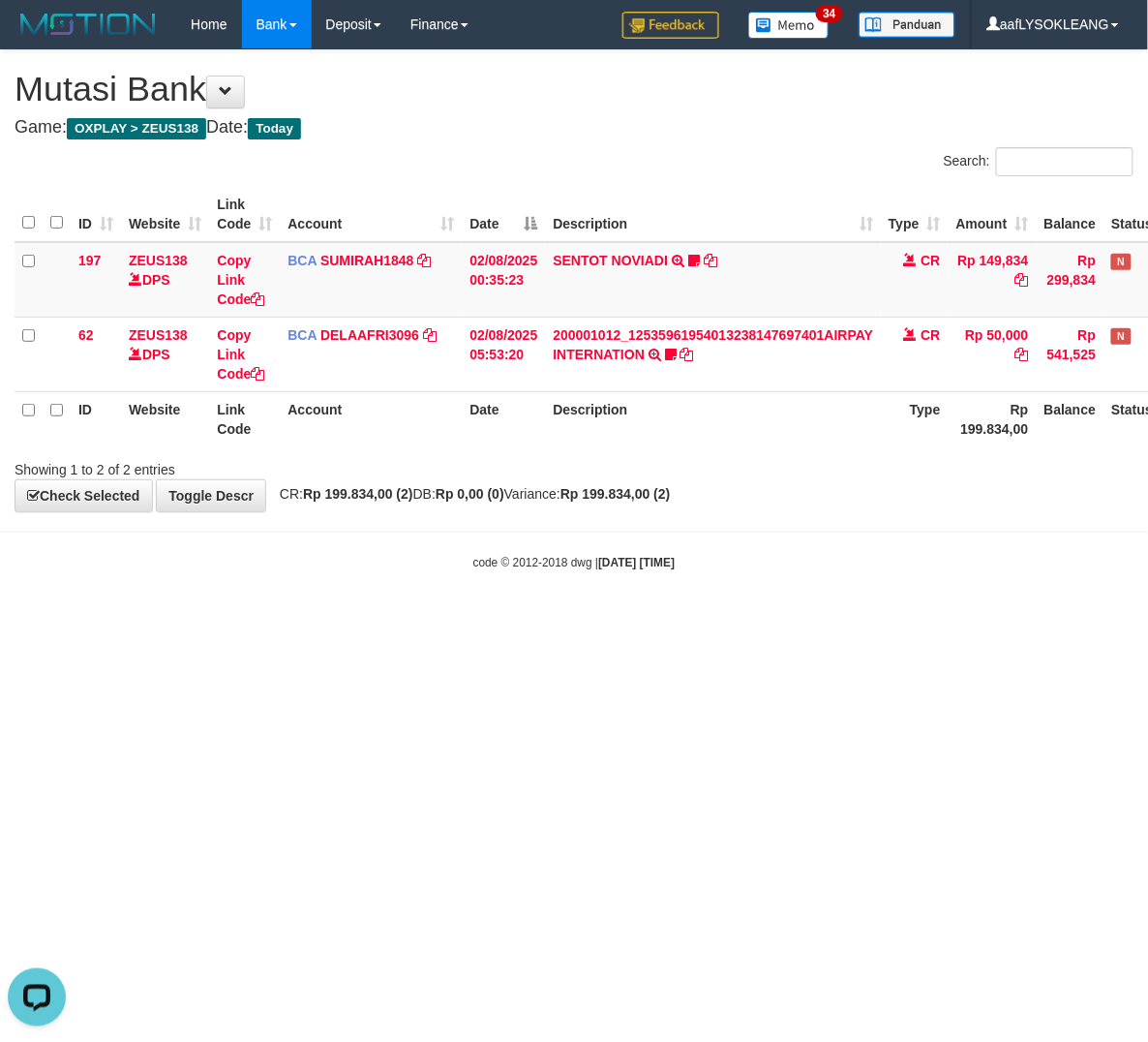scroll, scrollTop: 0, scrollLeft: 0, axis: both 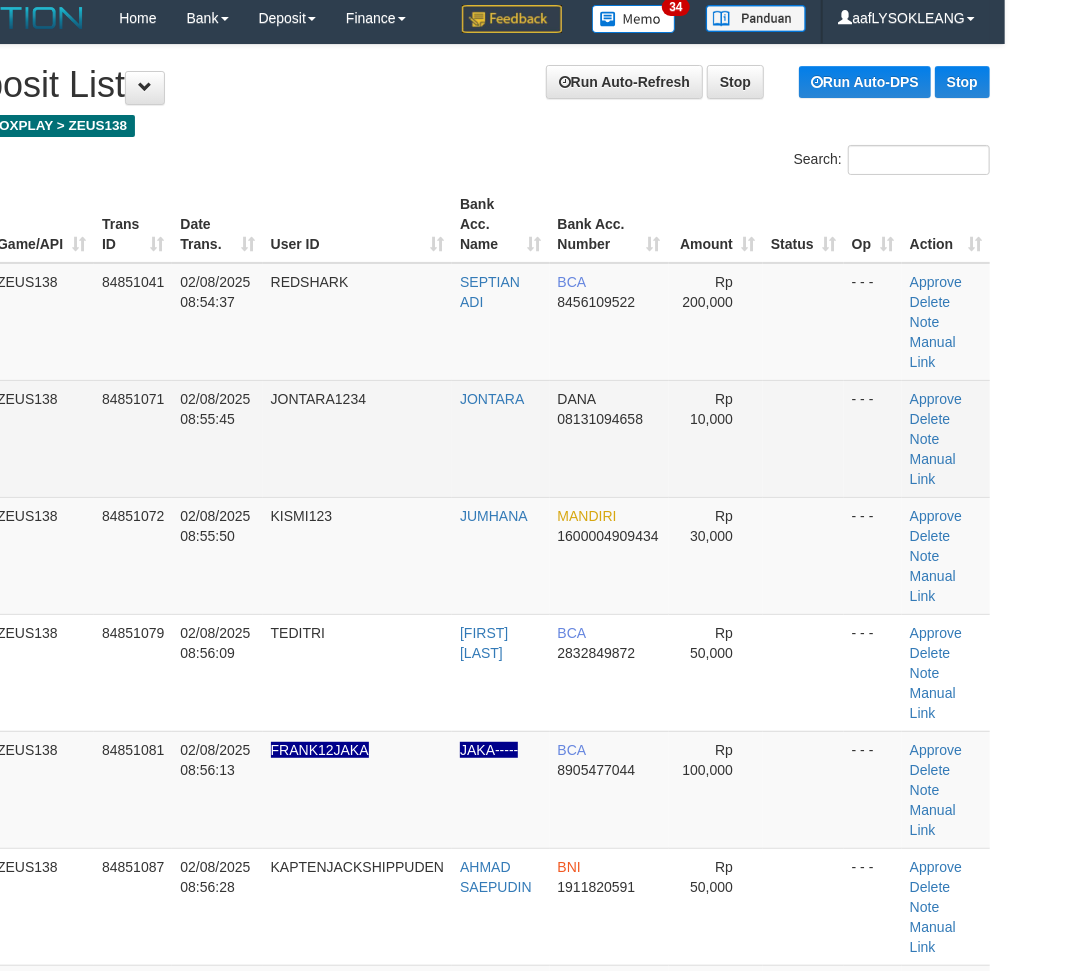 drag, startPoint x: 717, startPoint y: 447, endPoint x: 766, endPoint y: 474, distance: 55.946404 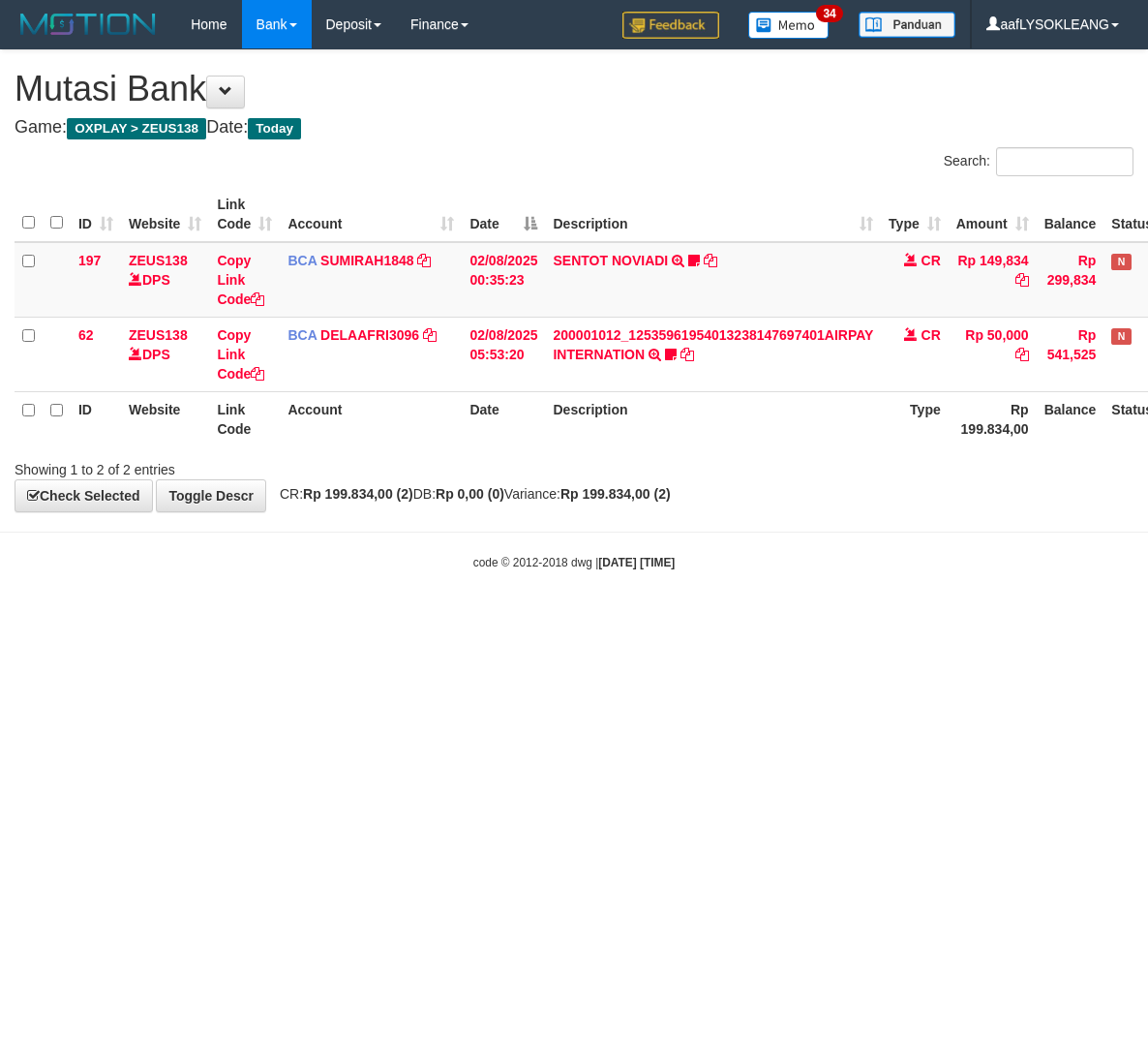 scroll, scrollTop: 0, scrollLeft: 0, axis: both 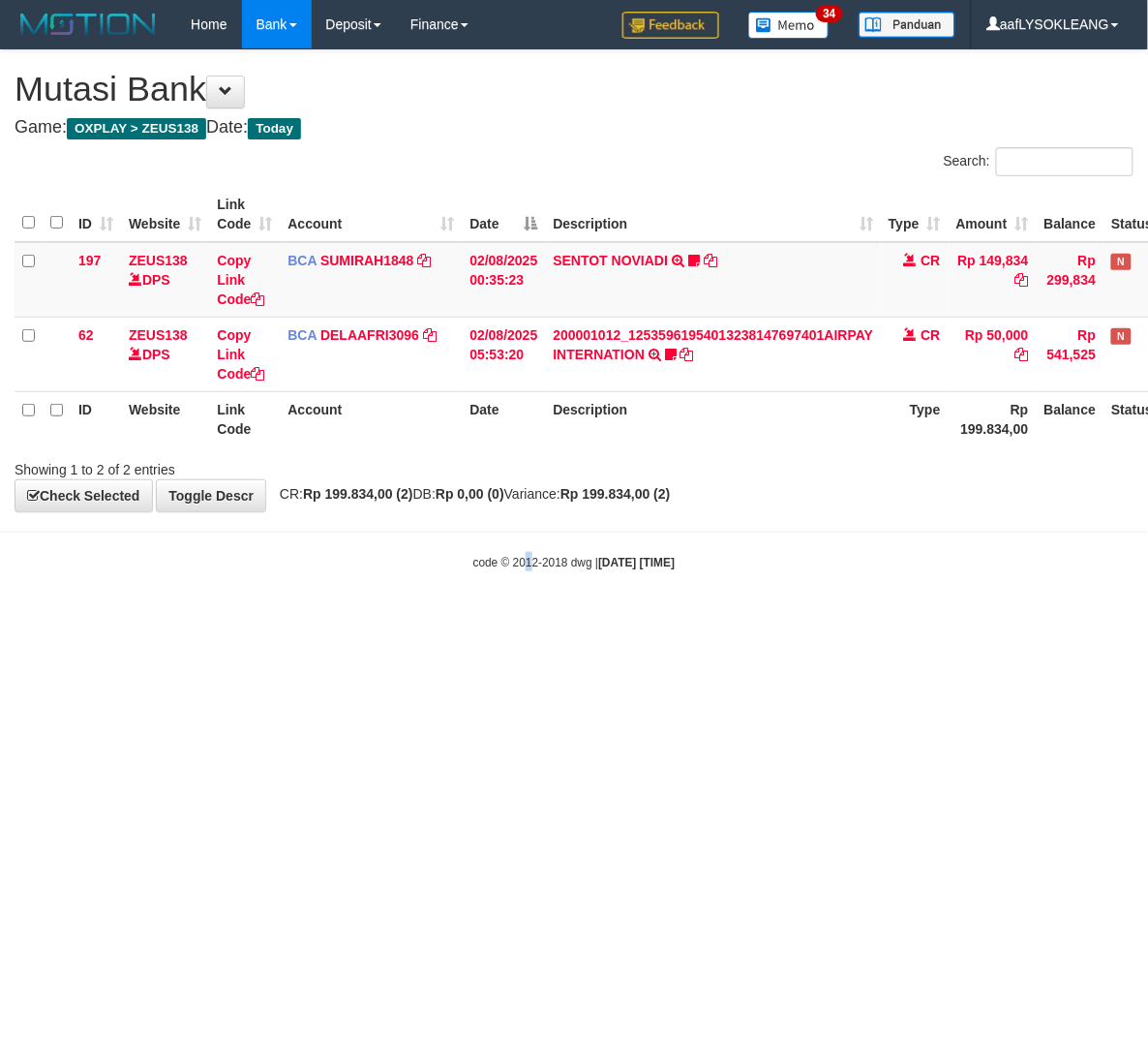 drag, startPoint x: 507, startPoint y: 652, endPoint x: 487, endPoint y: 643, distance: 21.931712 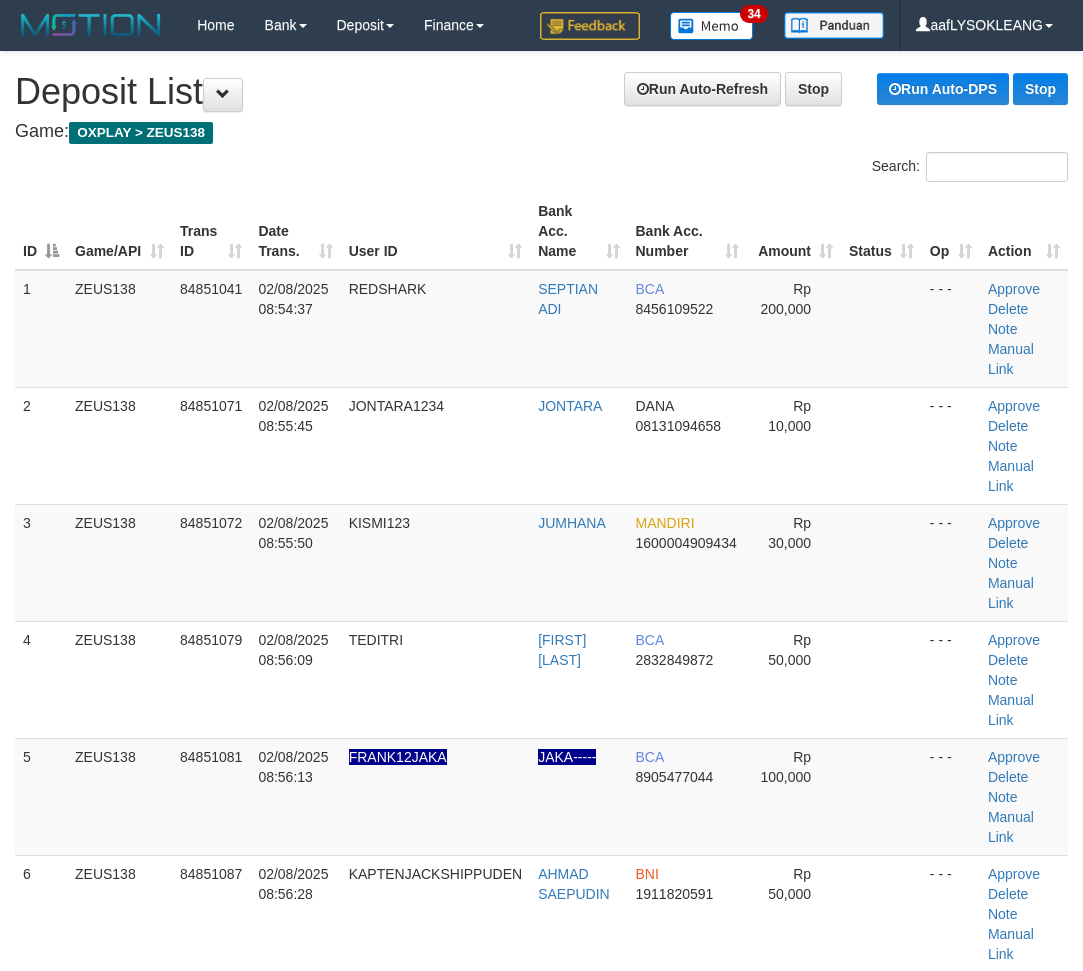 scroll, scrollTop: 7, scrollLeft: 78, axis: both 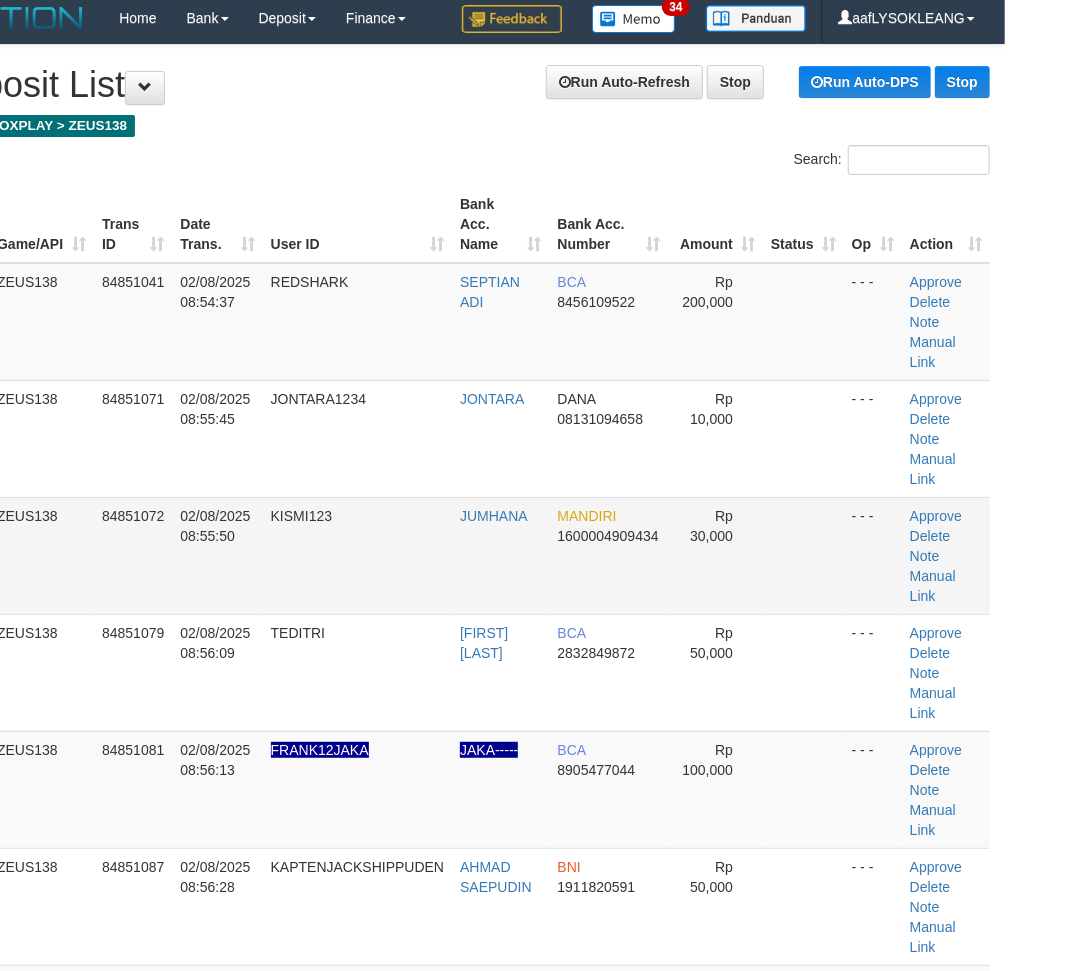 click on "KISMI123" at bounding box center (357, 555) 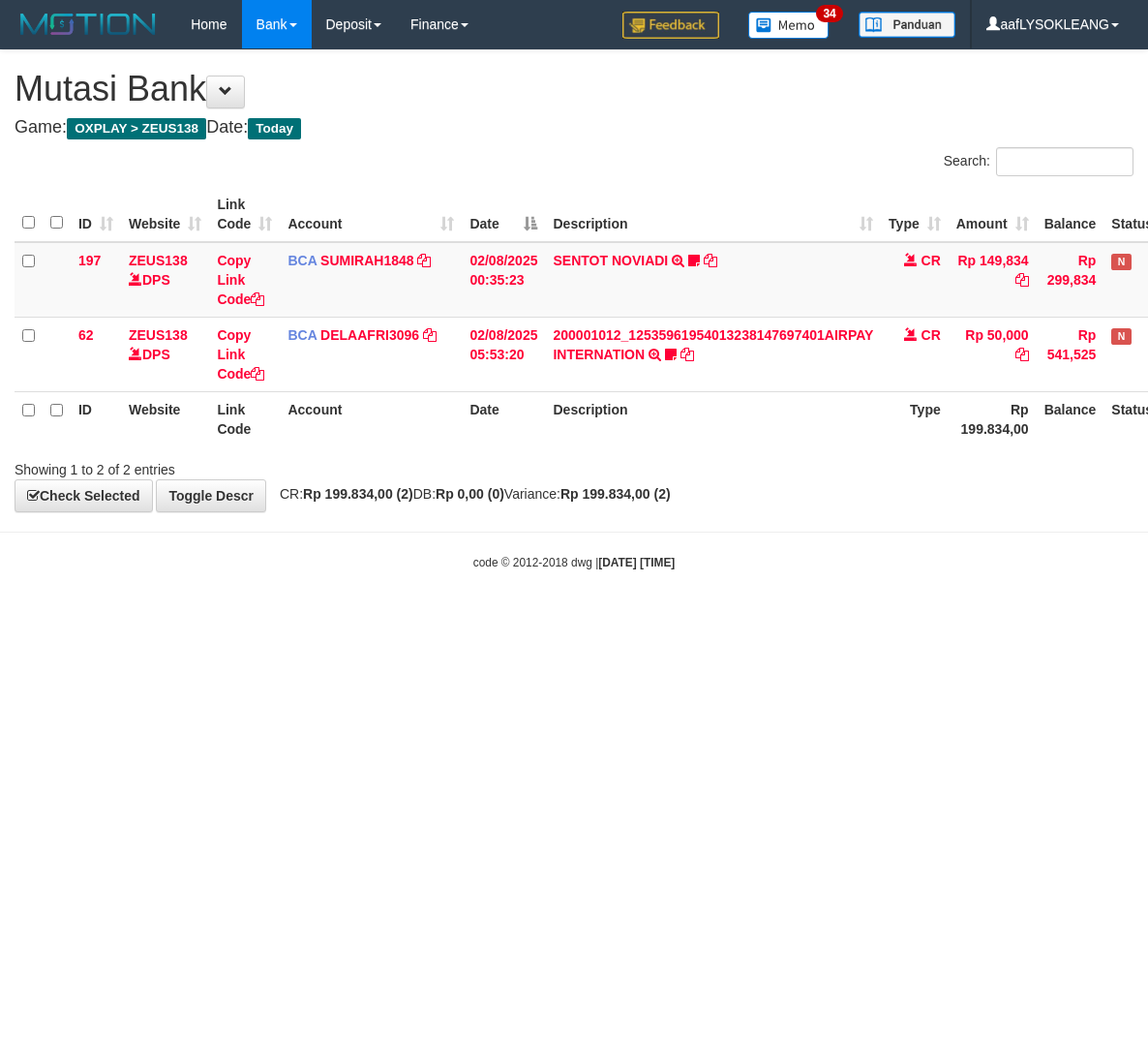 scroll, scrollTop: 0, scrollLeft: 0, axis: both 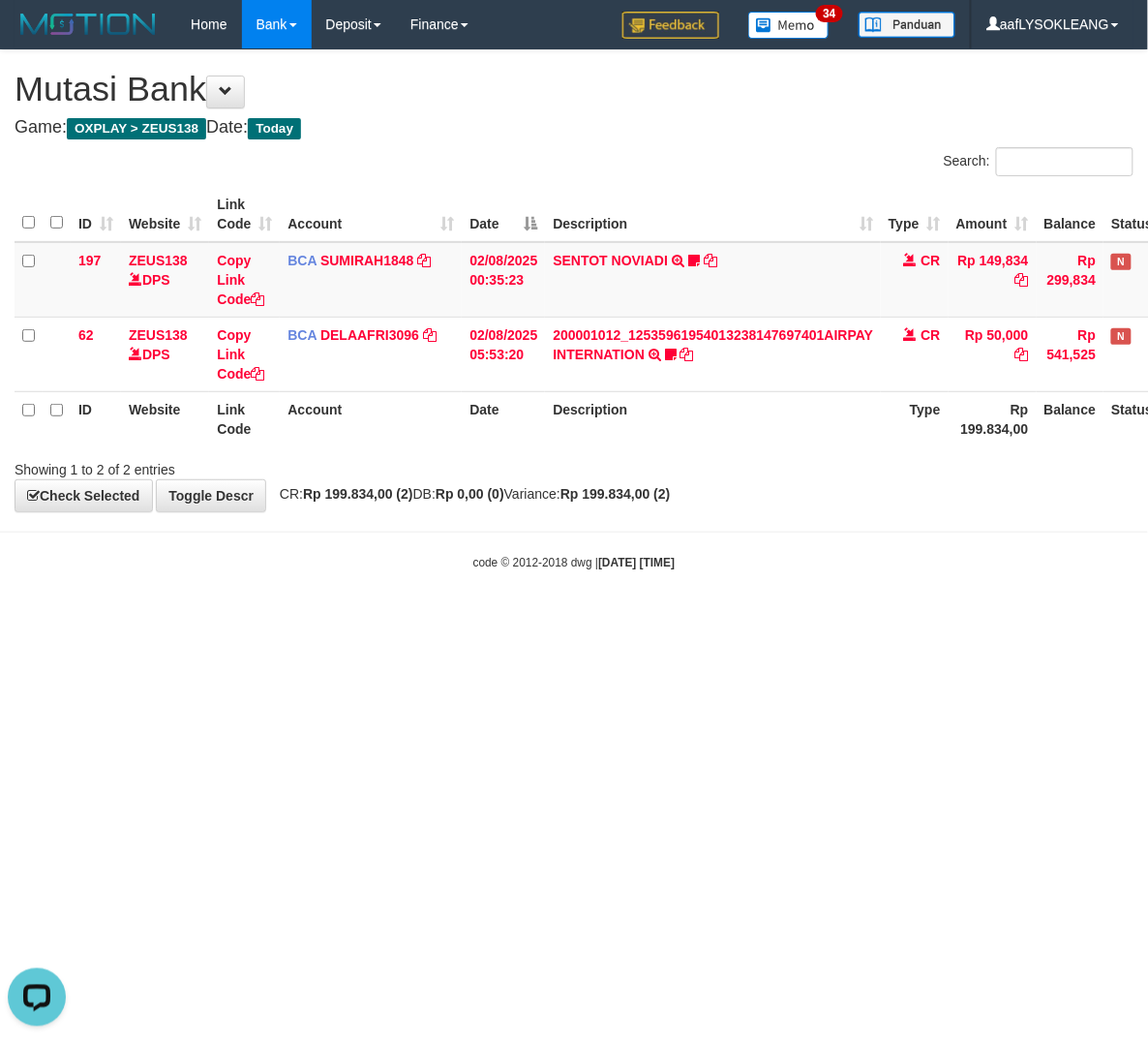 click on "Toggle navigation
Home
Bank
Account List
Load
By Website
Group
[OXPLAY]													ZEUS138
By Load Group (DPS)
Sync" at bounding box center [574, 310] 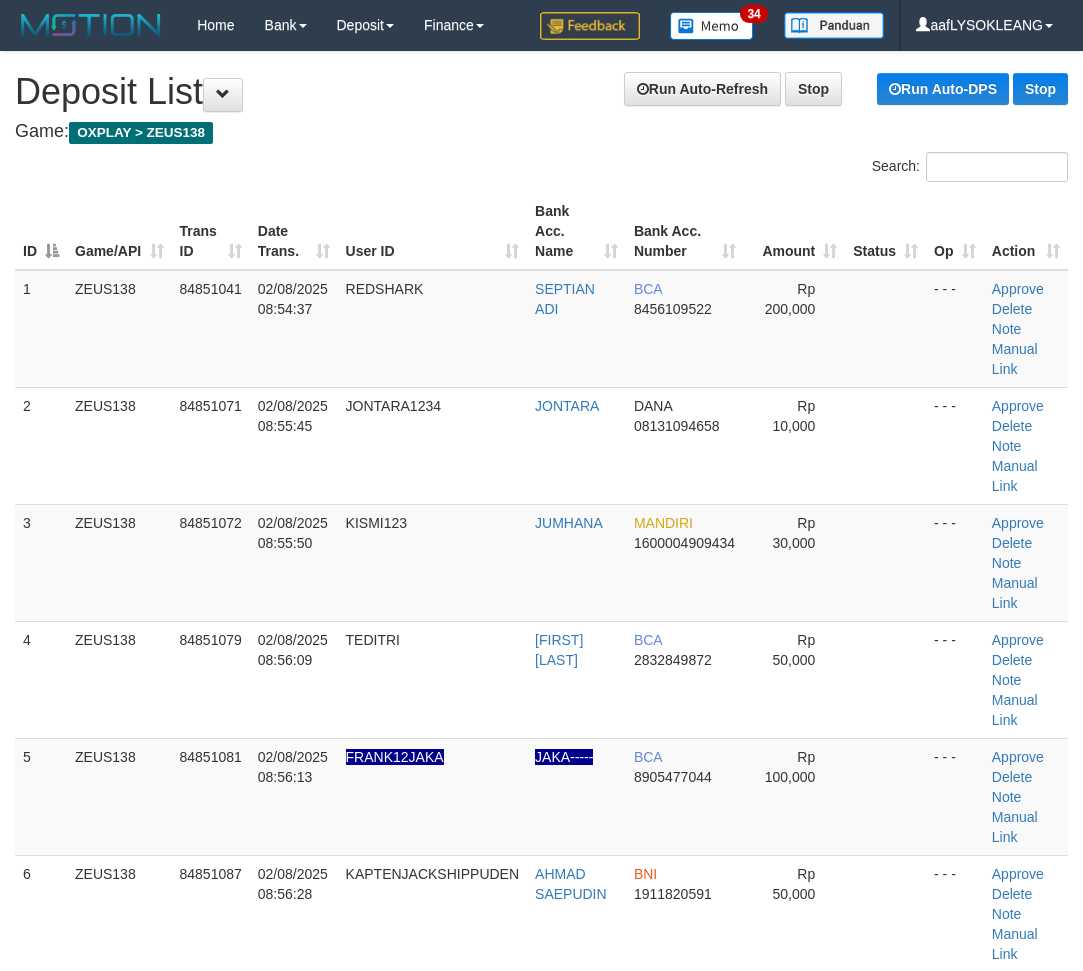 scroll, scrollTop: 7, scrollLeft: 78, axis: both 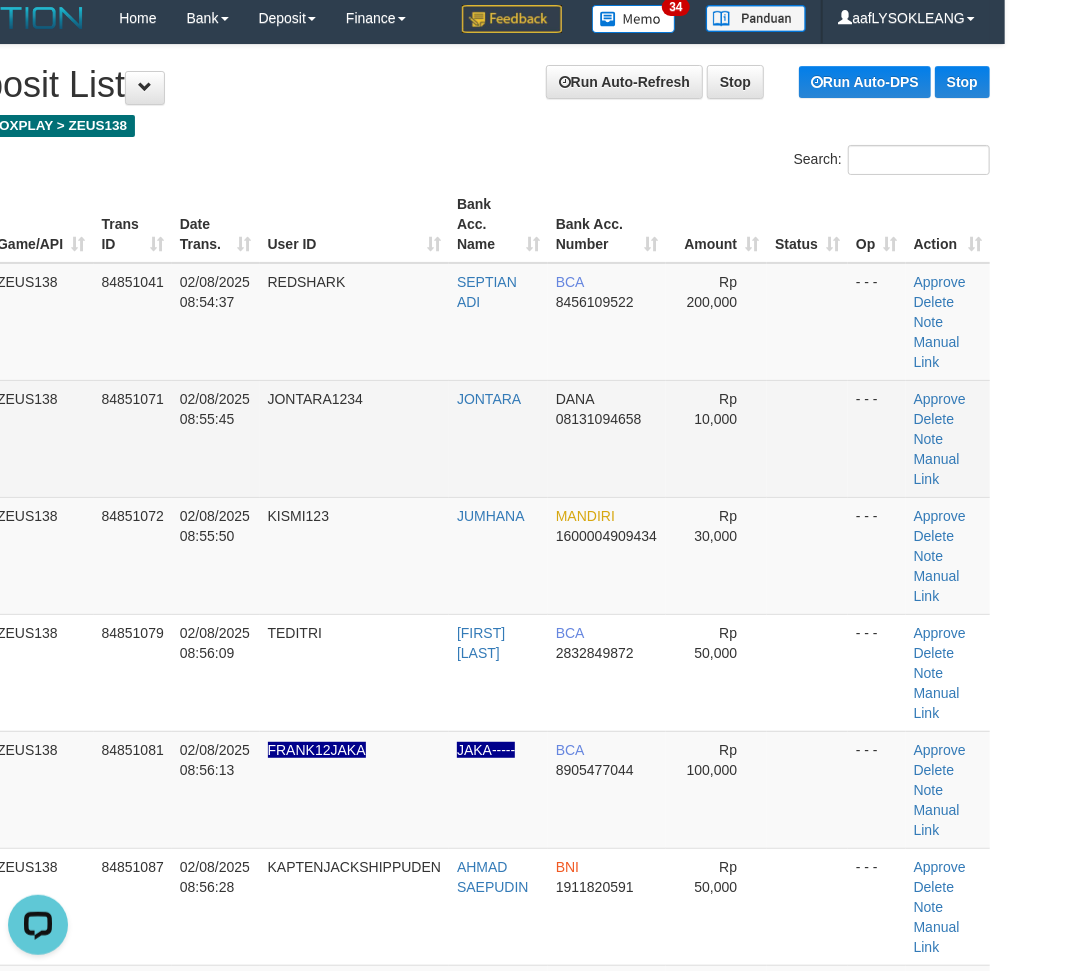 drag, startPoint x: 786, startPoint y: 381, endPoint x: 825, endPoint y: 403, distance: 44.777225 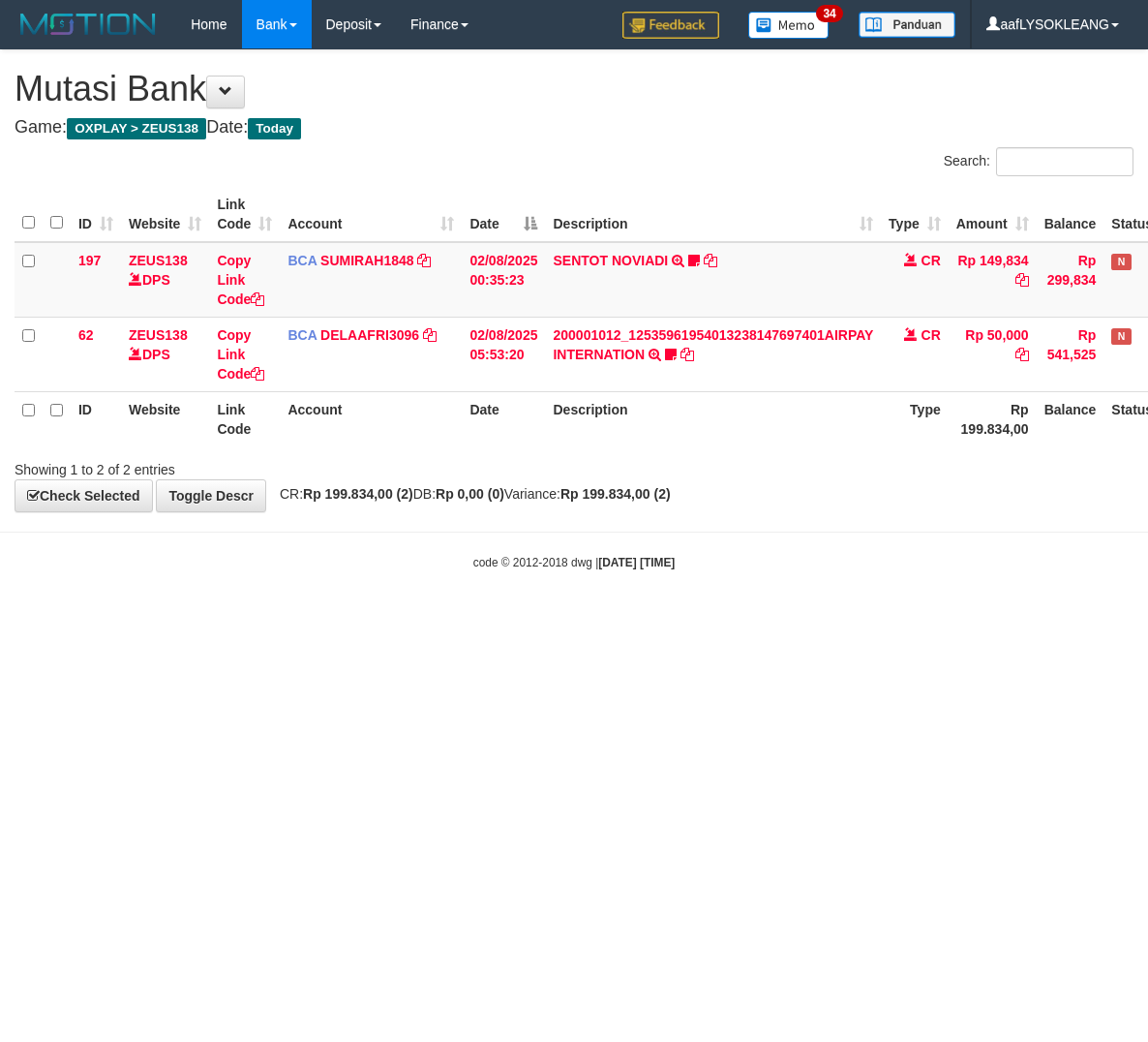 scroll, scrollTop: 0, scrollLeft: 0, axis: both 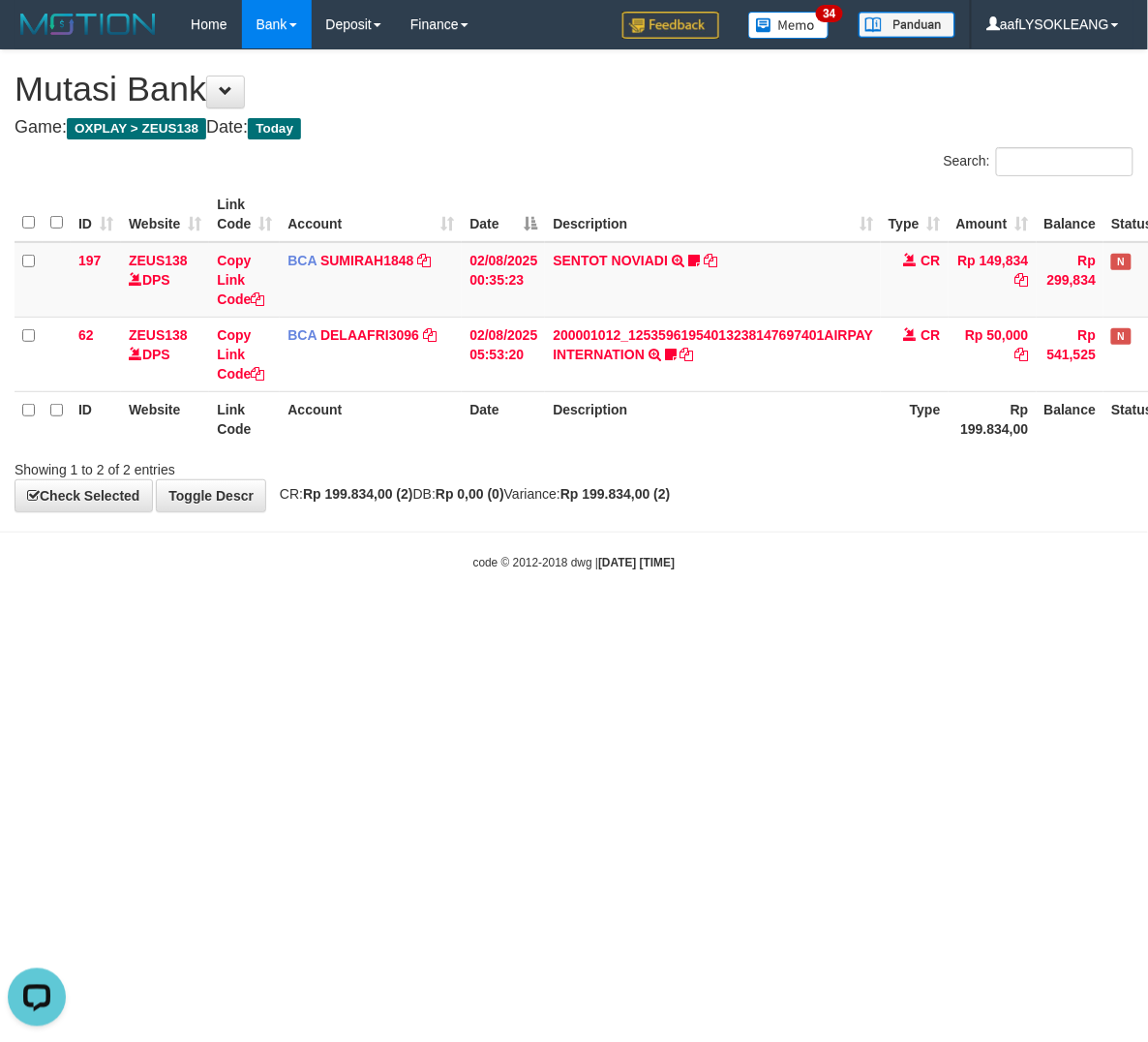 drag, startPoint x: 777, startPoint y: 647, endPoint x: 762, endPoint y: 665, distance: 23.430749 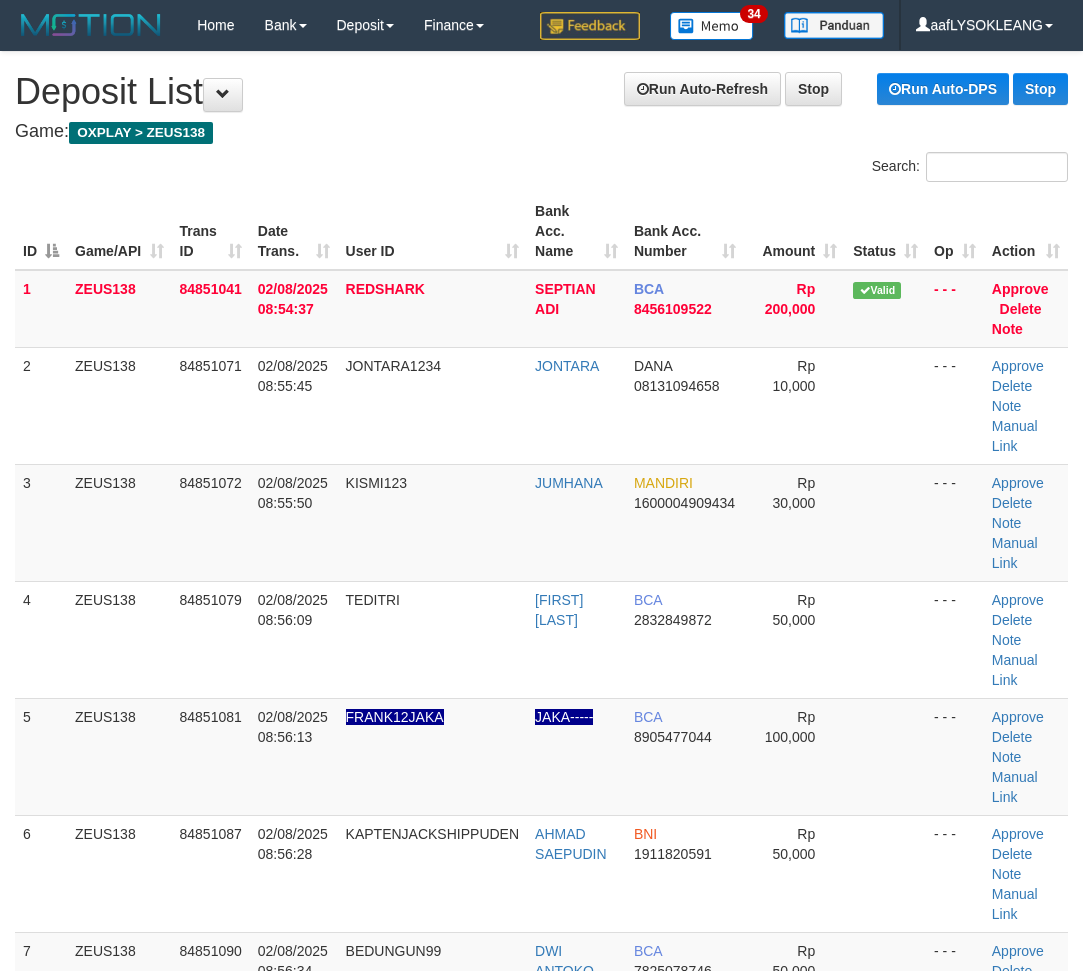 scroll, scrollTop: 7, scrollLeft: 78, axis: both 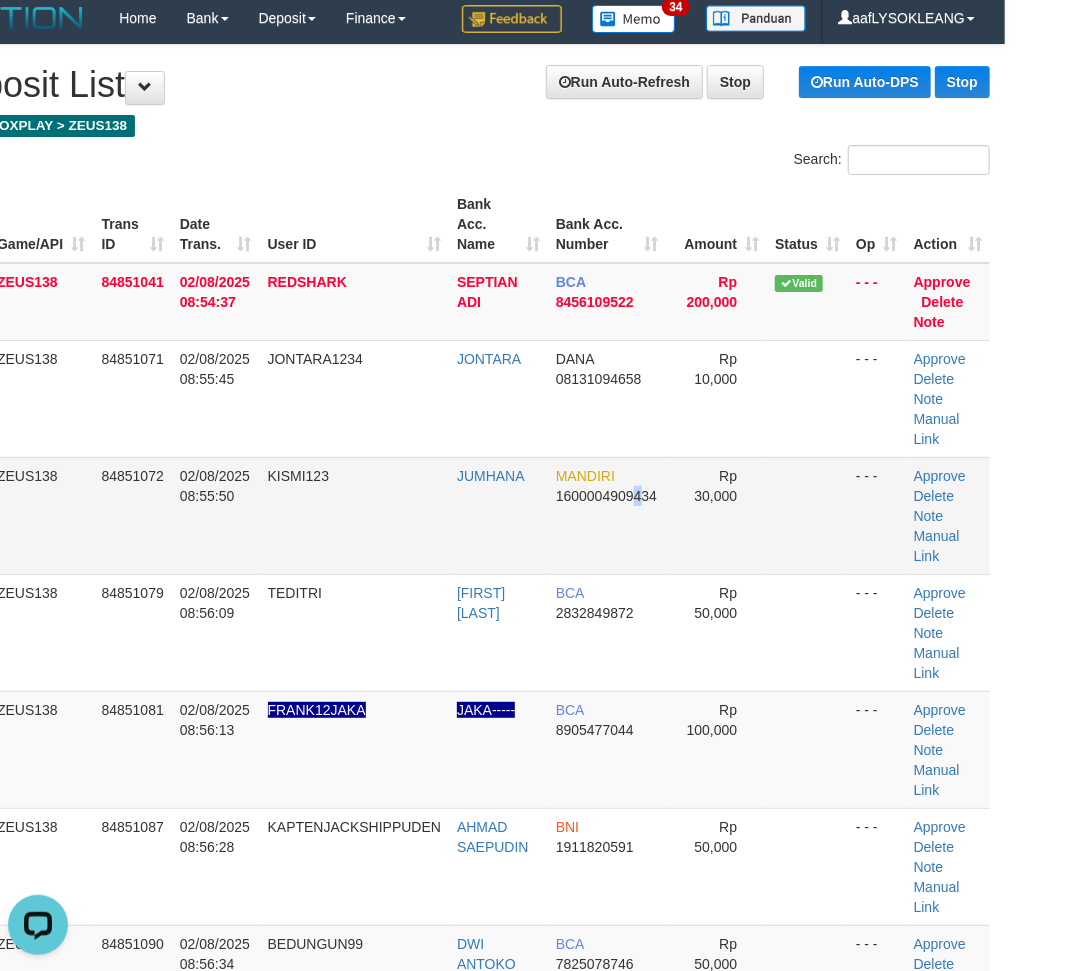drag, startPoint x: 636, startPoint y: 488, endPoint x: 693, endPoint y: 547, distance: 82.036575 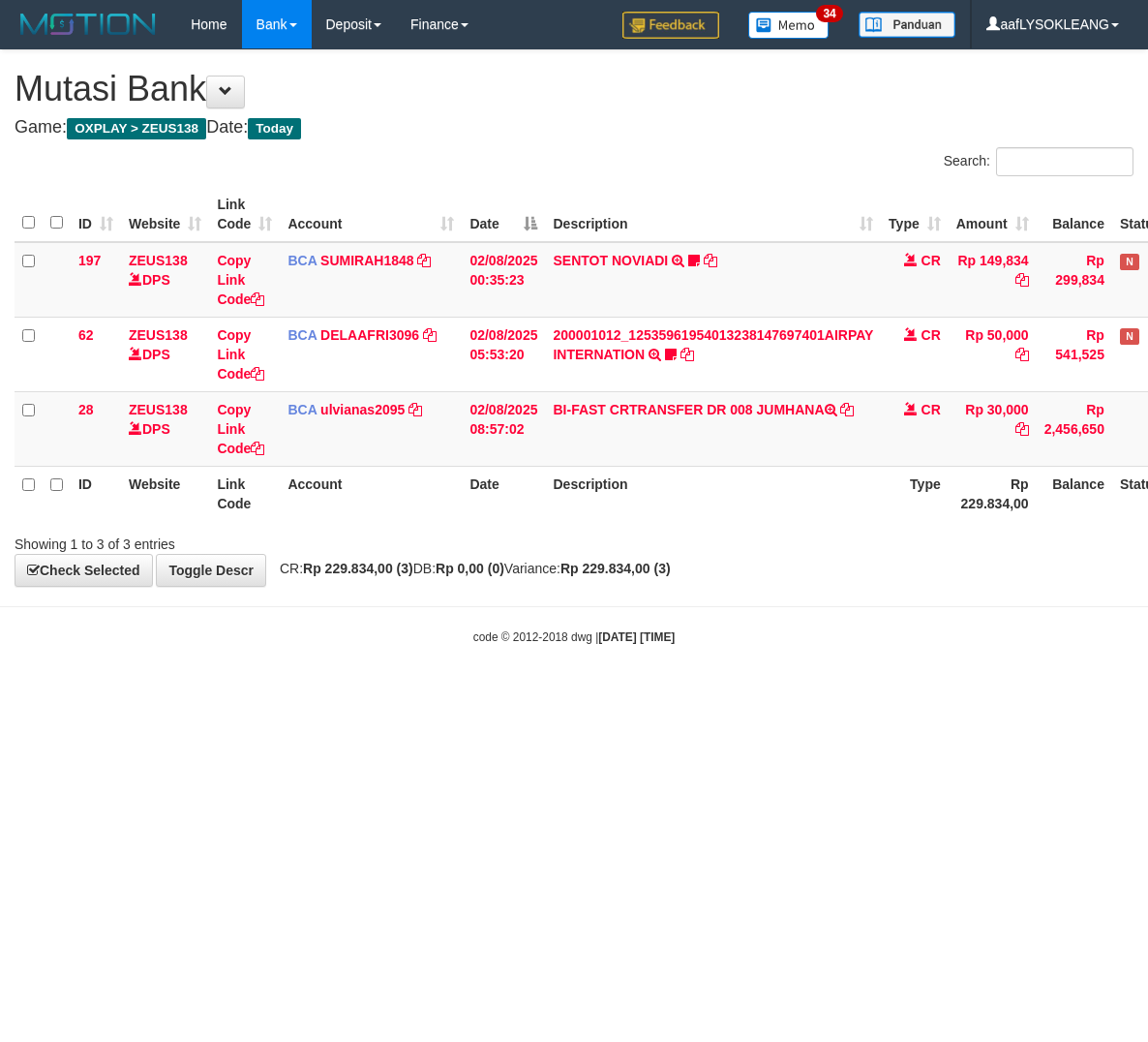 scroll, scrollTop: 0, scrollLeft: 0, axis: both 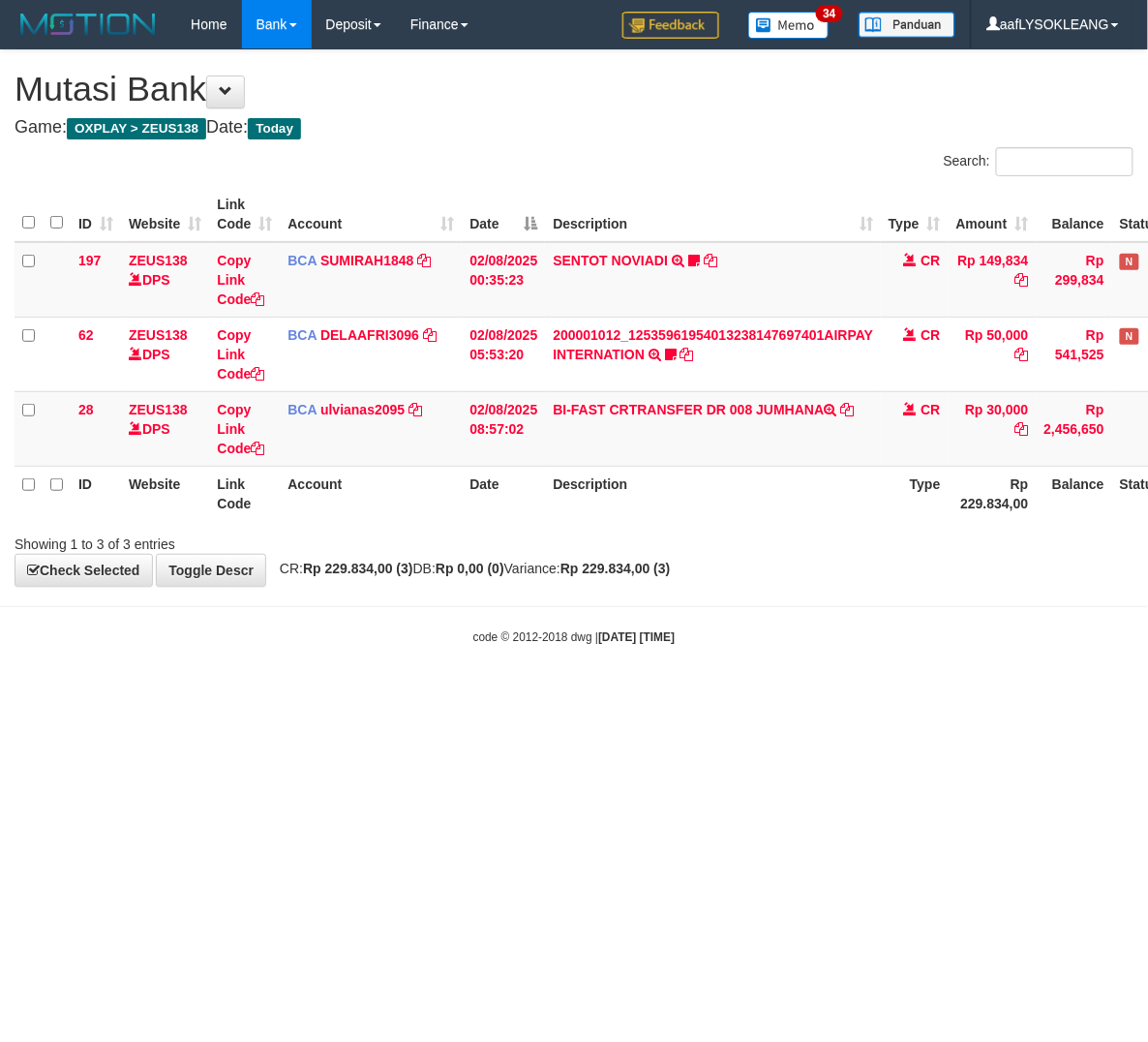 drag, startPoint x: 868, startPoint y: 720, endPoint x: 853, endPoint y: 699, distance: 25.806976 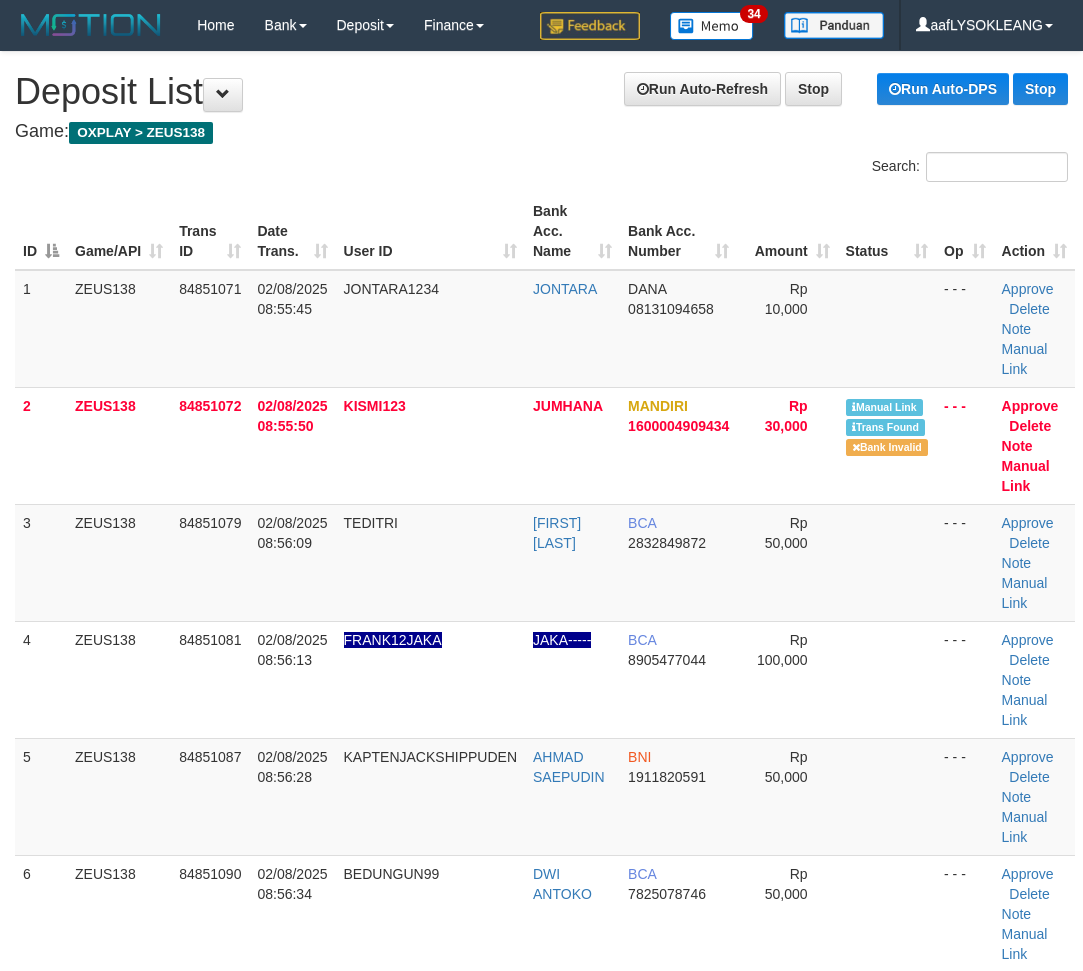 scroll, scrollTop: 7, scrollLeft: 78, axis: both 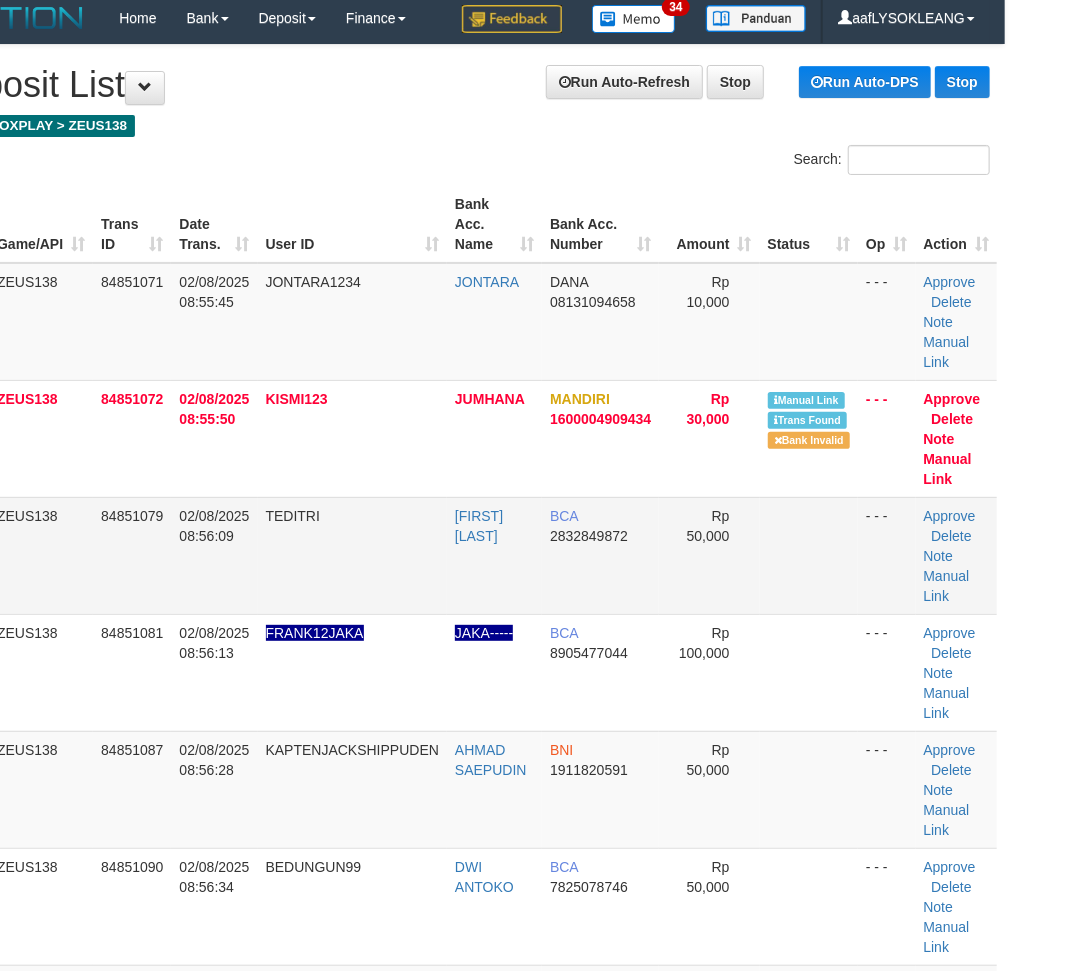 drag, startPoint x: 0, startPoint y: 0, endPoint x: 806, endPoint y: 526, distance: 962.45105 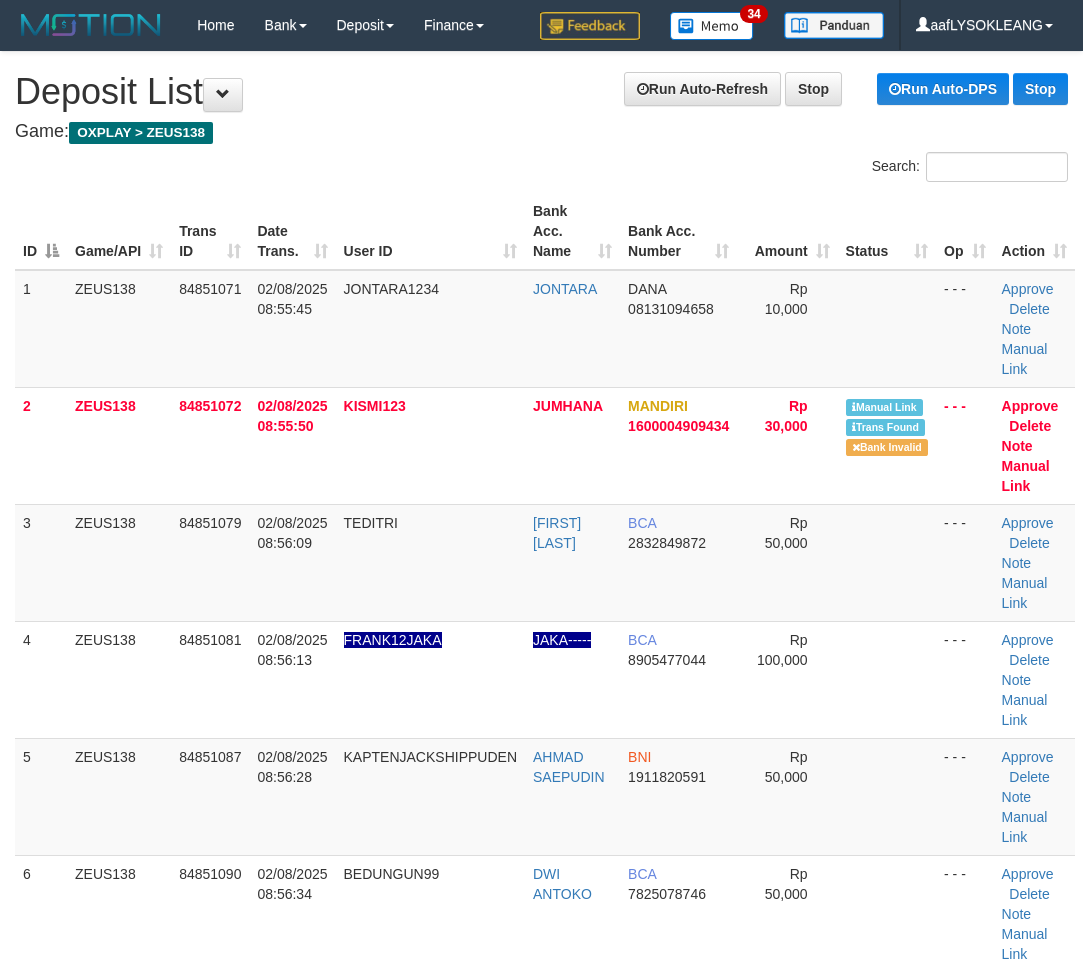 scroll, scrollTop: 7, scrollLeft: 78, axis: both 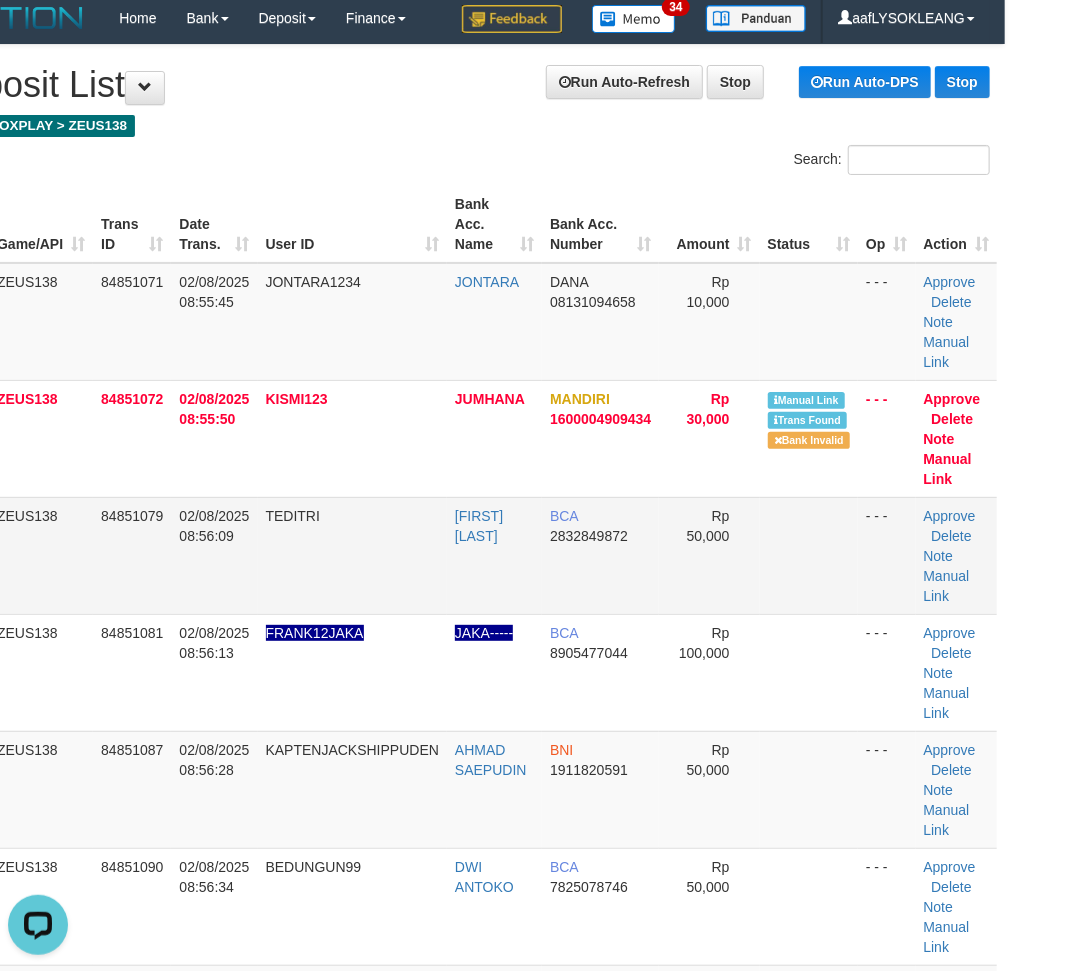 drag, startPoint x: 675, startPoint y: 571, endPoint x: 972, endPoint y: 604, distance: 298.8277 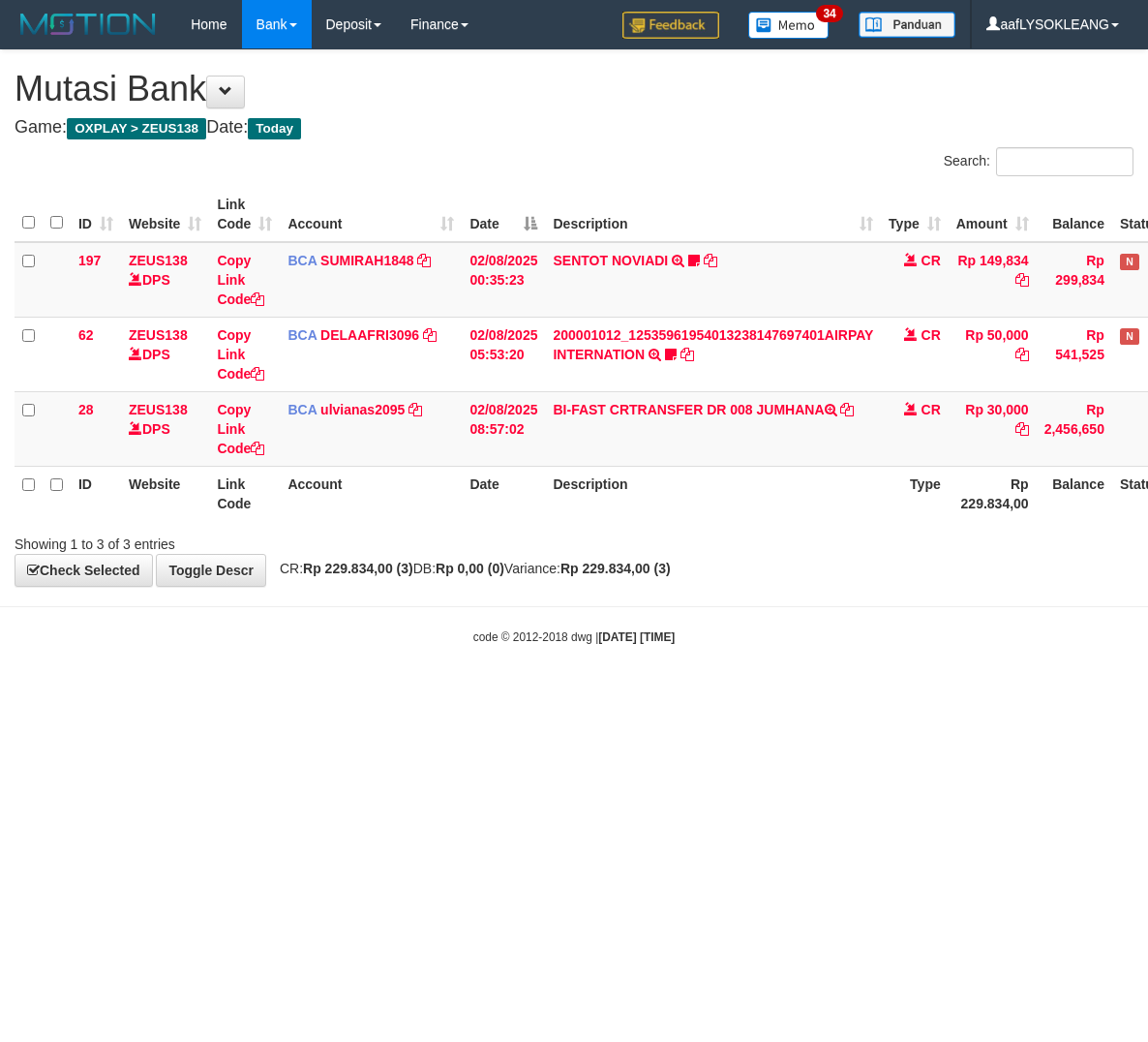 scroll, scrollTop: 0, scrollLeft: 0, axis: both 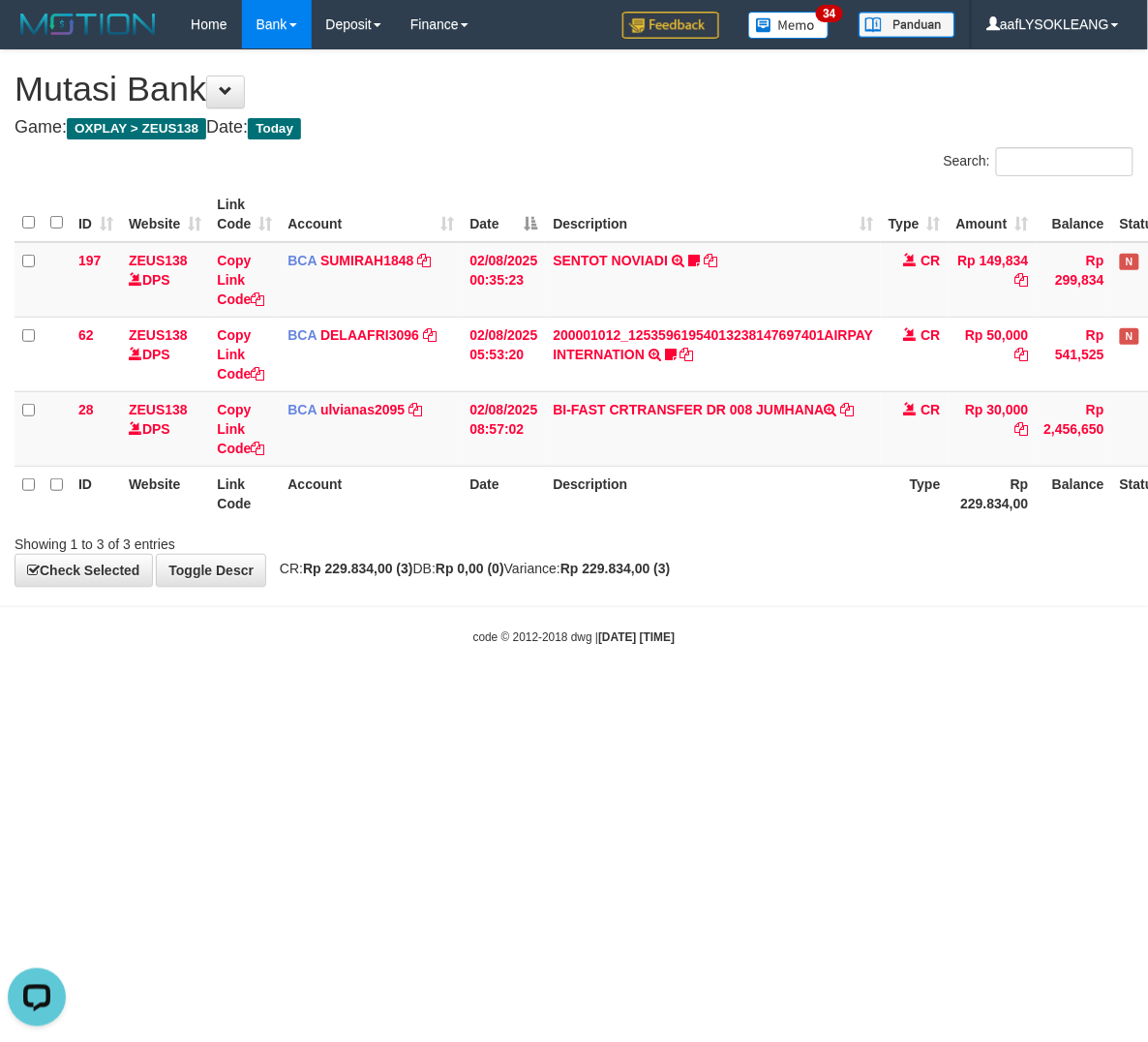 drag, startPoint x: 858, startPoint y: 637, endPoint x: 835, endPoint y: 671, distance: 41.048752 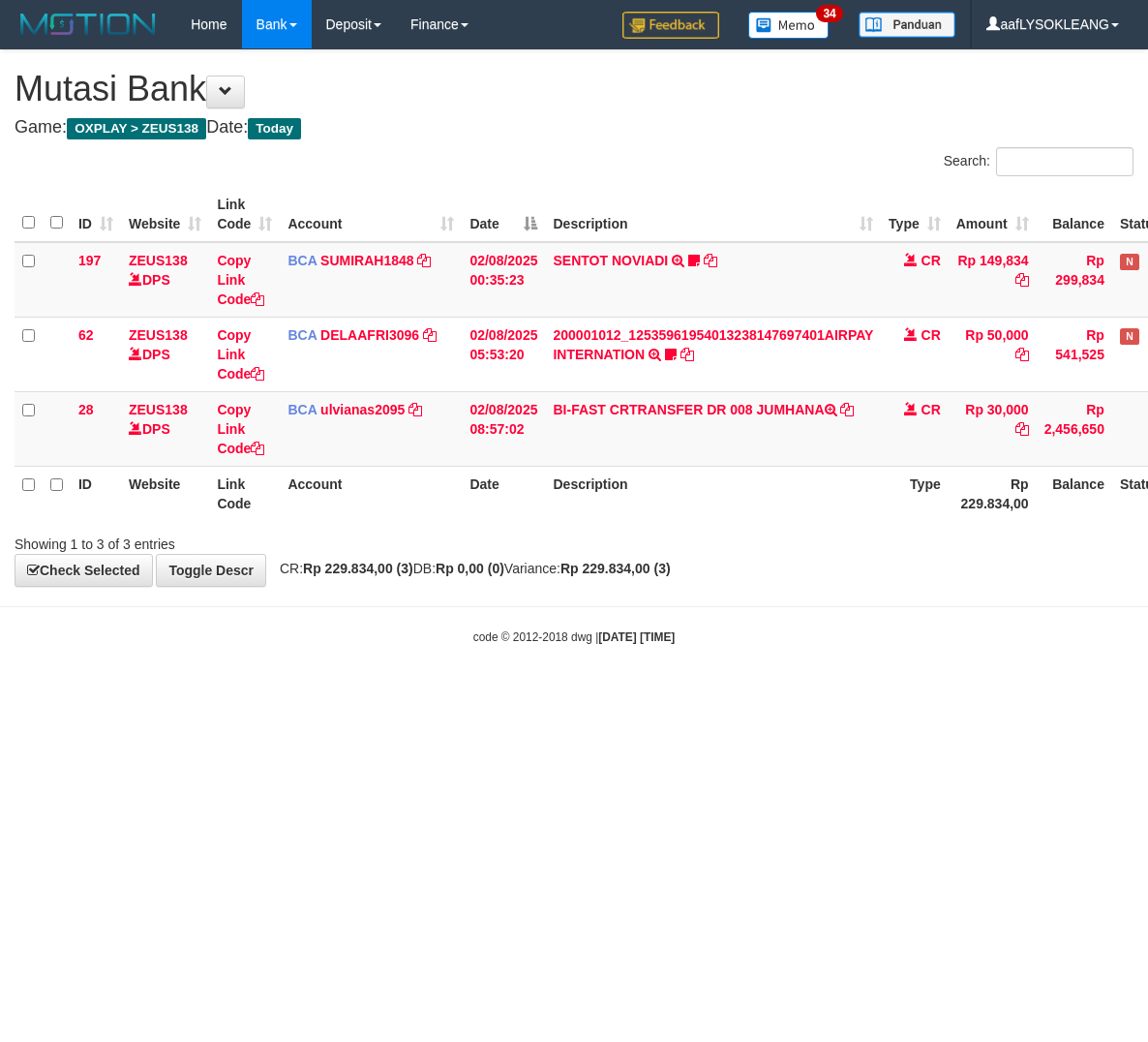 scroll, scrollTop: 0, scrollLeft: 0, axis: both 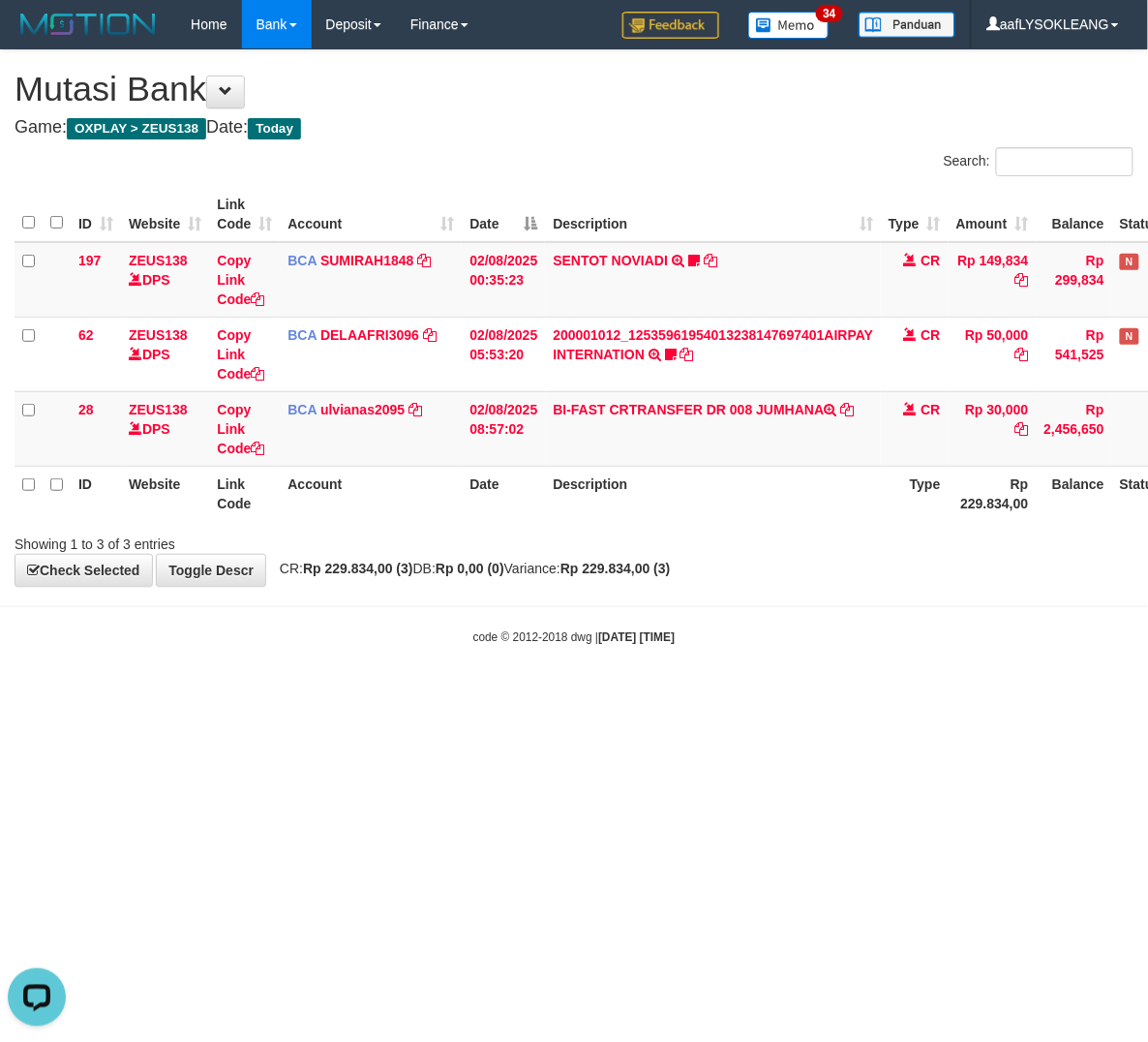 click on "Search:
ID Website Link Code Account Date Description Type Amount Balance Status Action
197
ZEUS138    DPS
Copy Link Code
BCA
SUMIRAH1848
DPS
SUMIRAH
mutasi_20250802_4156 | 197
mutasi_20250802_4156 | 197
02/08/2025 00:35:23
SENTOT NOVIADI            TRSF E-BANKING CR 0208/FTSCY/WS95271
149834.00SENTOT NOVIADI    Seno2023
CR
Rp 149,834
Rp 299,834
N
Note
Check
62
ZEUS138    DPS
Copy Link Code
BCA
DELAAFRI3096
DPS" at bounding box center [574, 351] 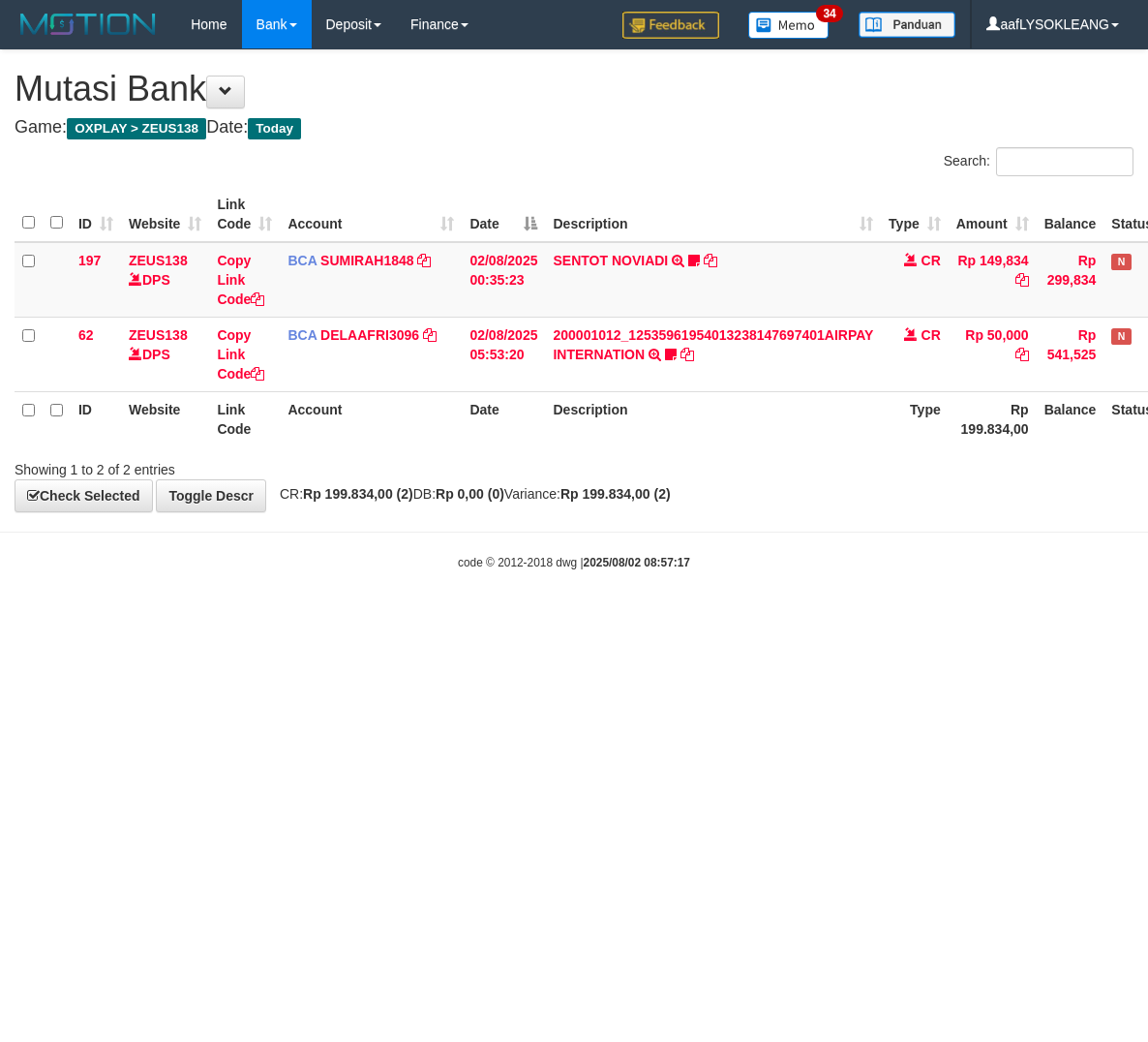 scroll, scrollTop: 0, scrollLeft: 0, axis: both 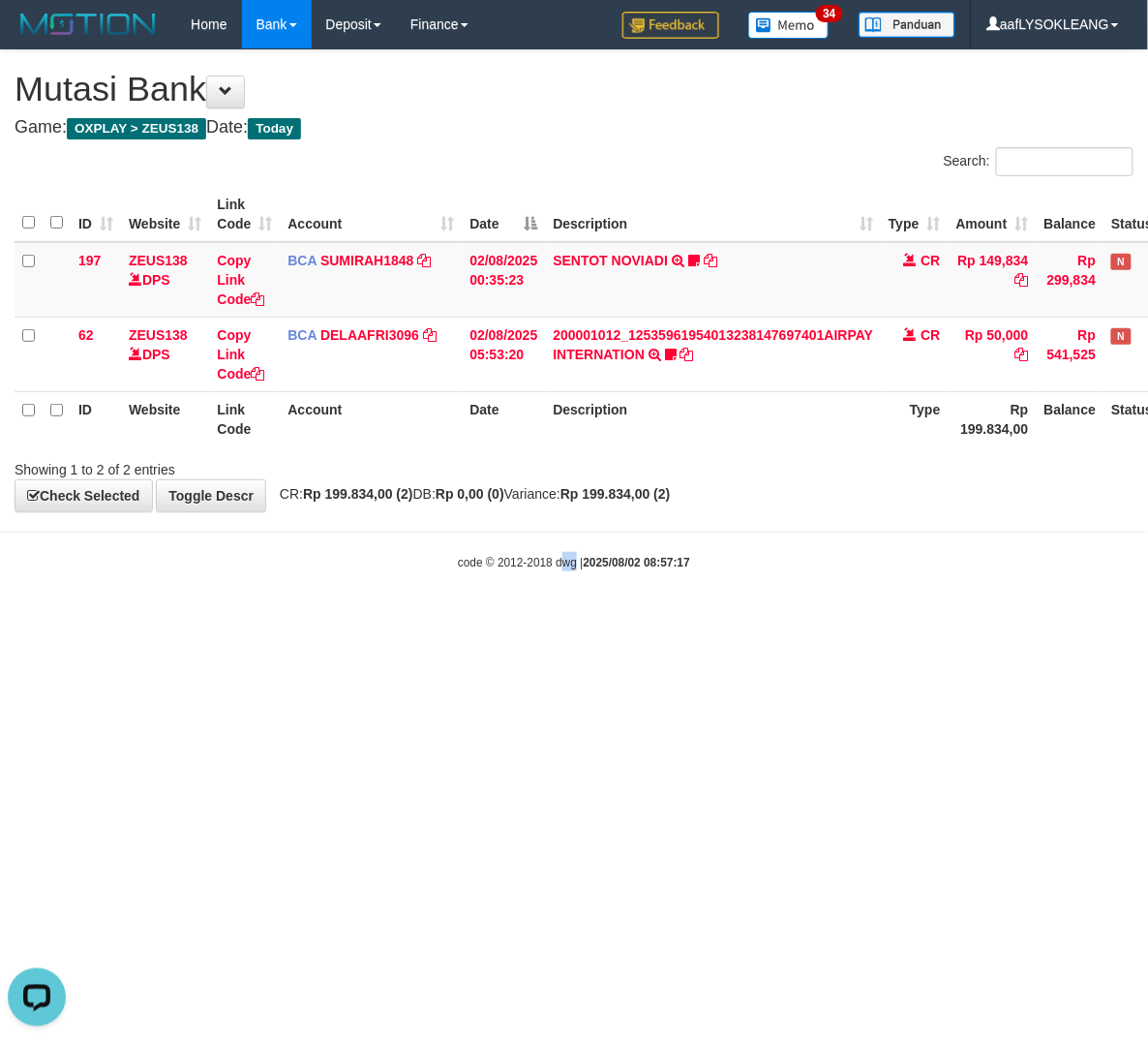 drag, startPoint x: 558, startPoint y: 610, endPoint x: 538, endPoint y: 625, distance: 25 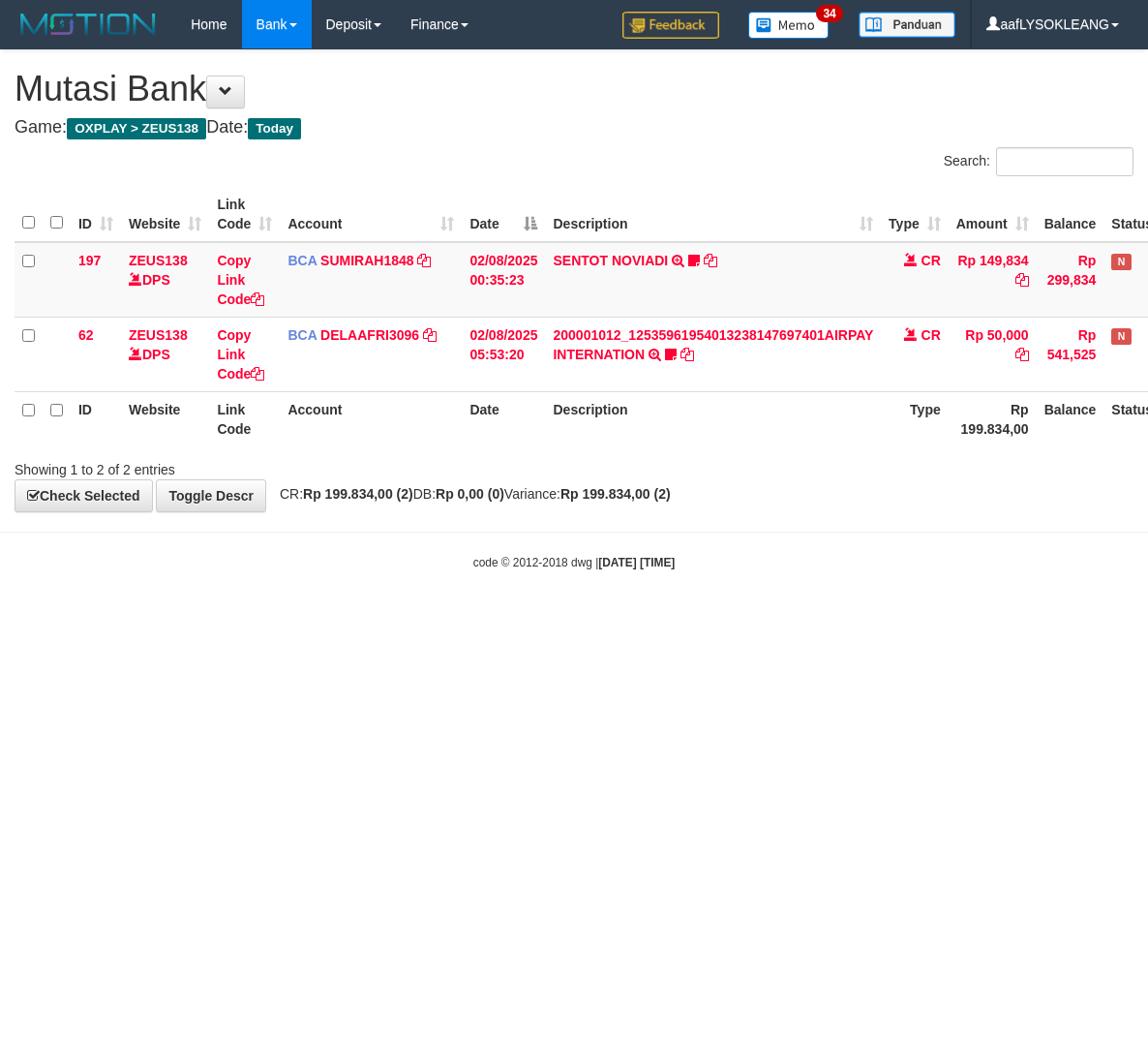 scroll, scrollTop: 0, scrollLeft: 0, axis: both 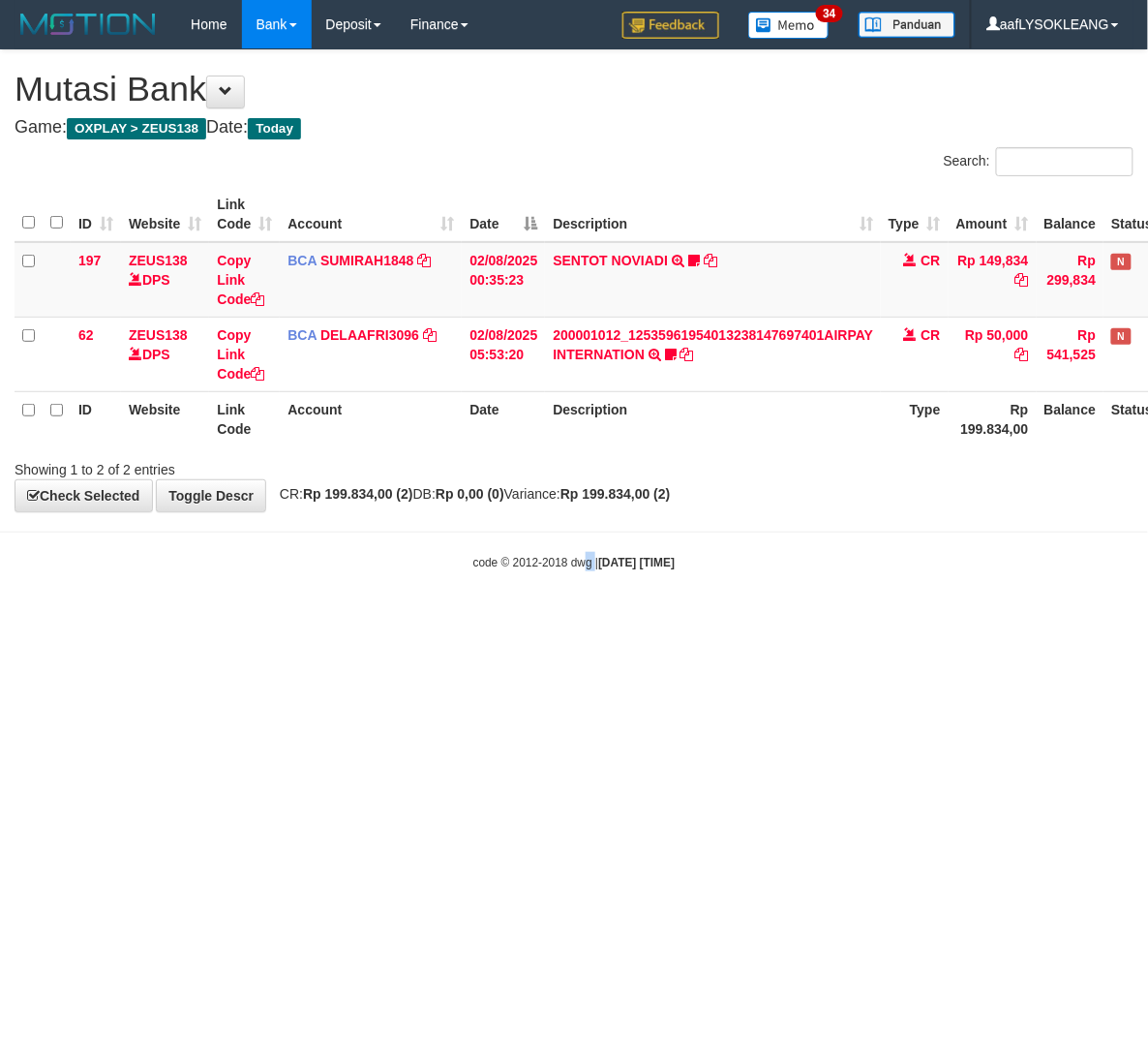 click on "Toggle navigation
Home
Bank
Account List
Load
By Website
Group
[OXPLAY]													ZEUS138
By Load Group (DPS)" at bounding box center [574, 310] 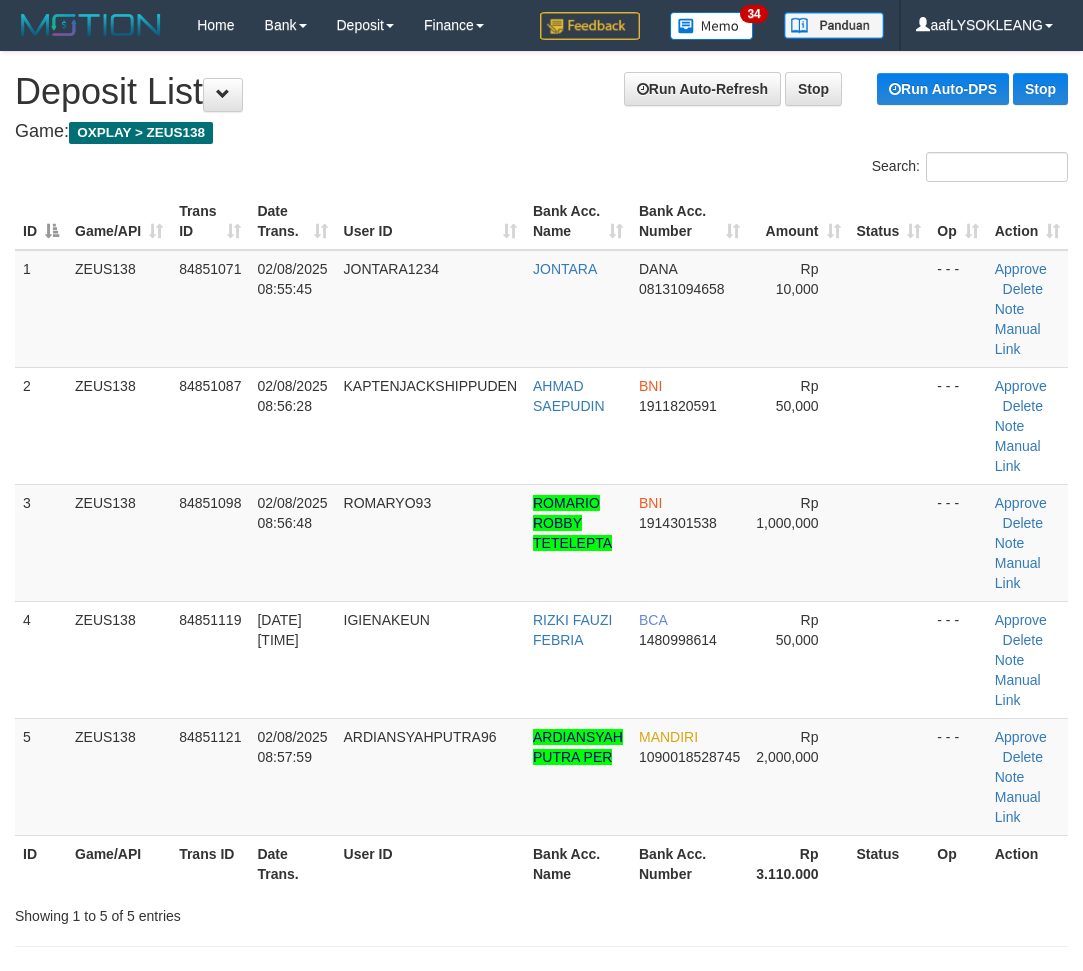 scroll, scrollTop: 7, scrollLeft: 78, axis: both 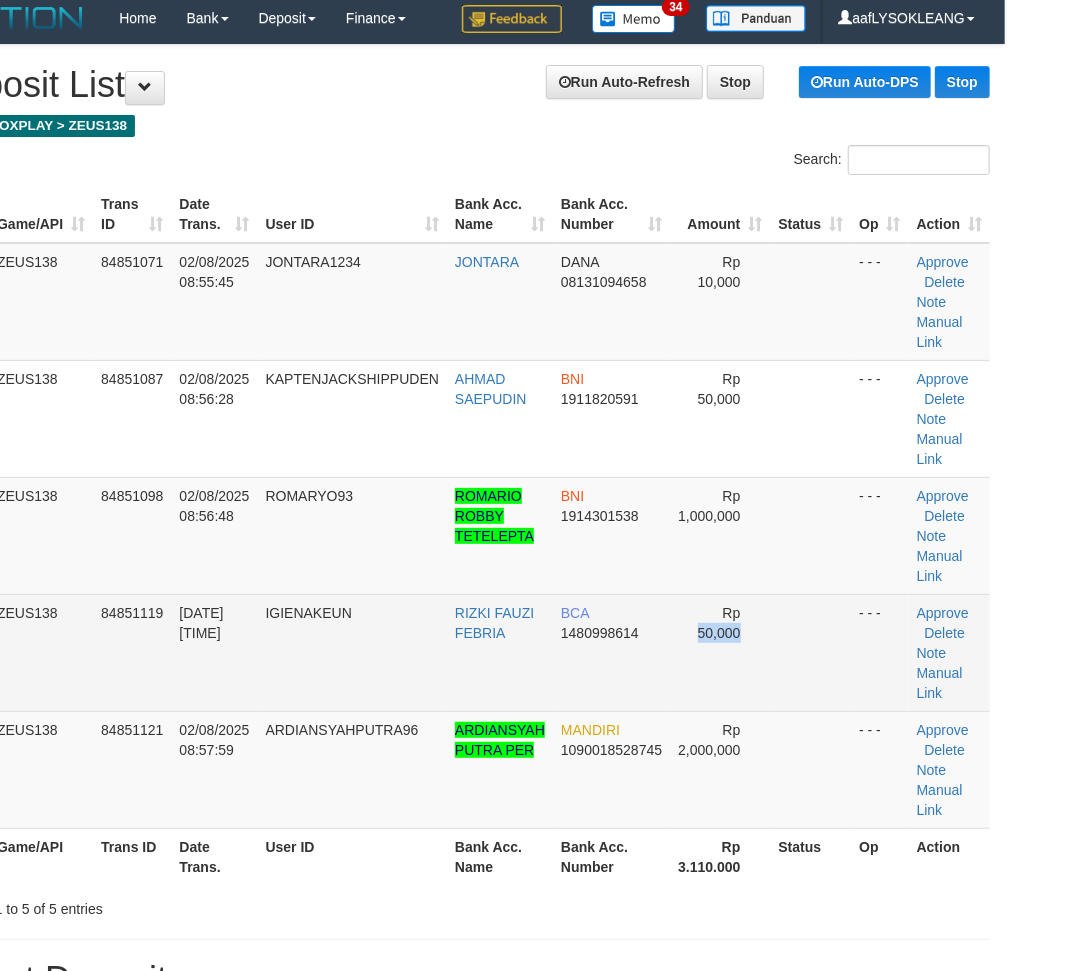 click on "Rp 50,000" at bounding box center (720, 652) 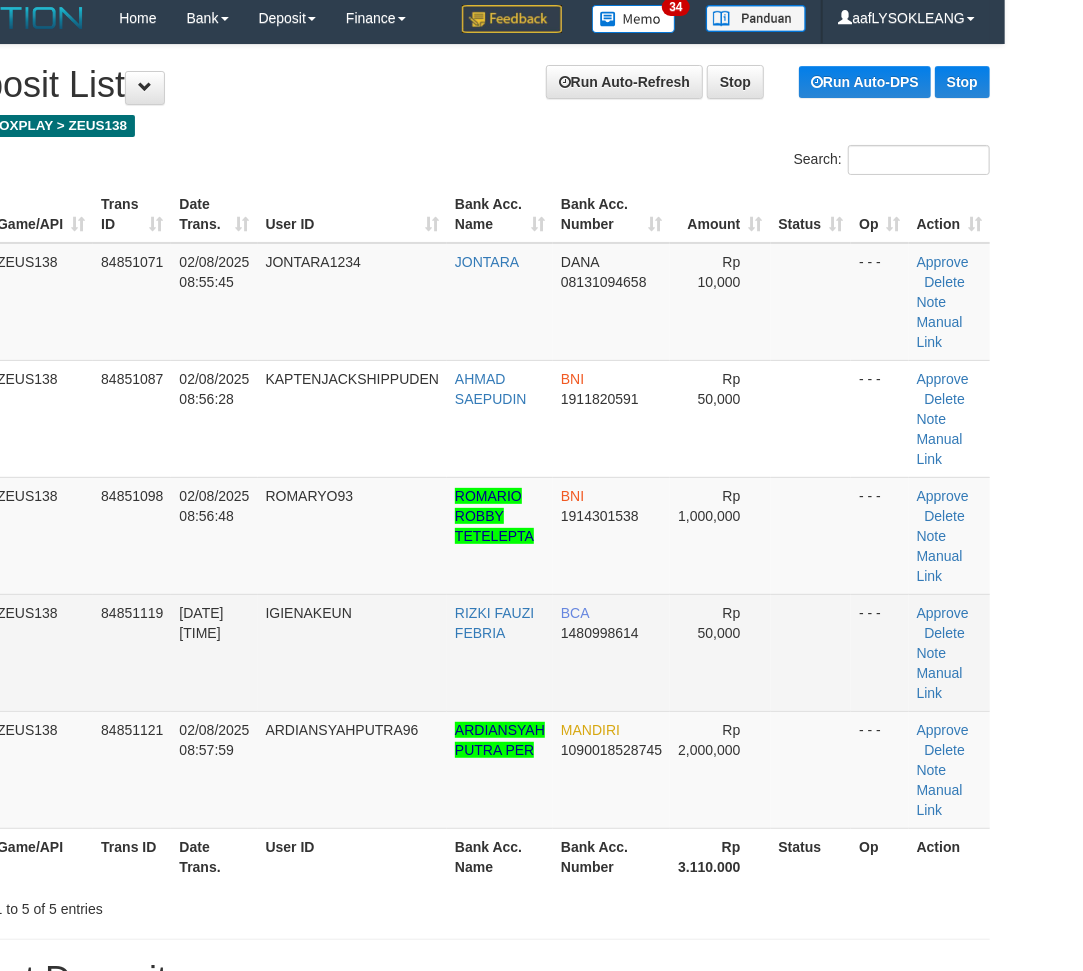drag, startPoint x: 684, startPoint y: 620, endPoint x: 767, endPoint y: 618, distance: 83.02409 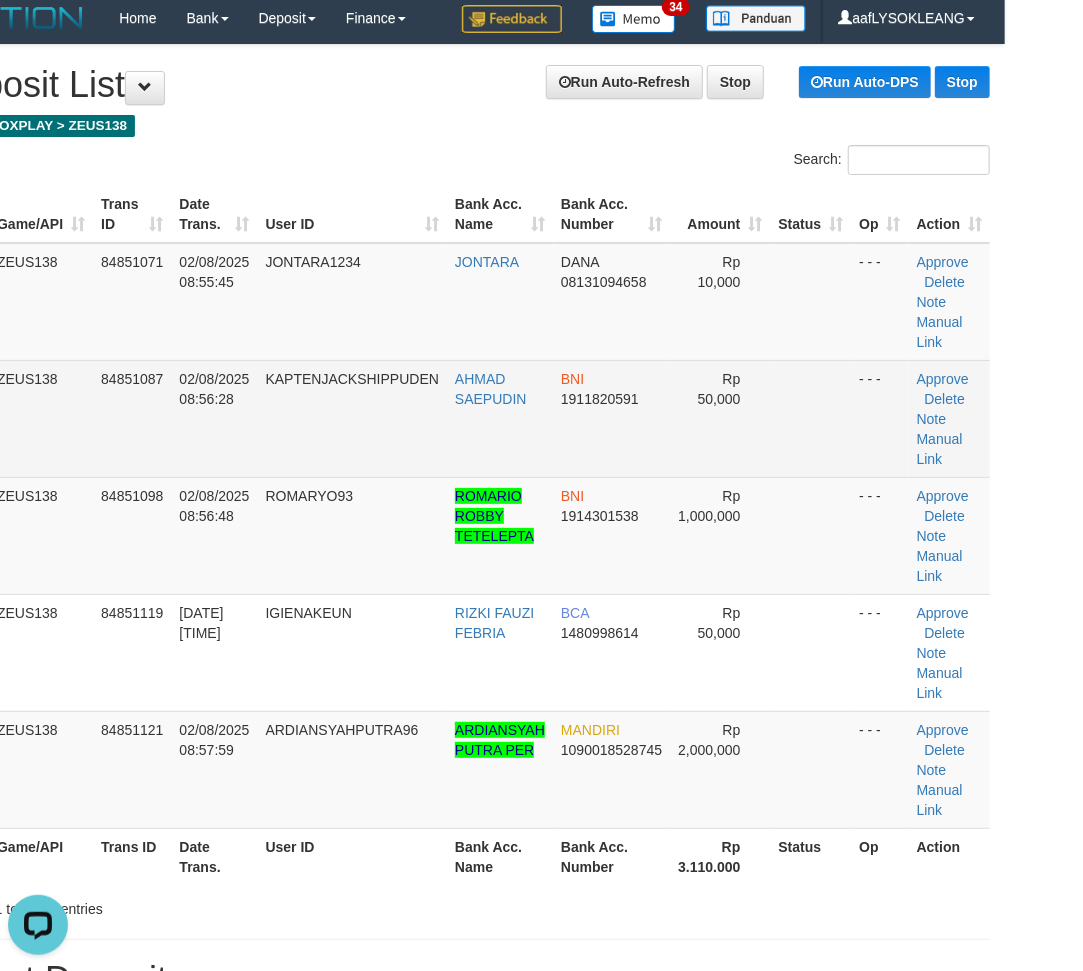 scroll, scrollTop: 0, scrollLeft: 0, axis: both 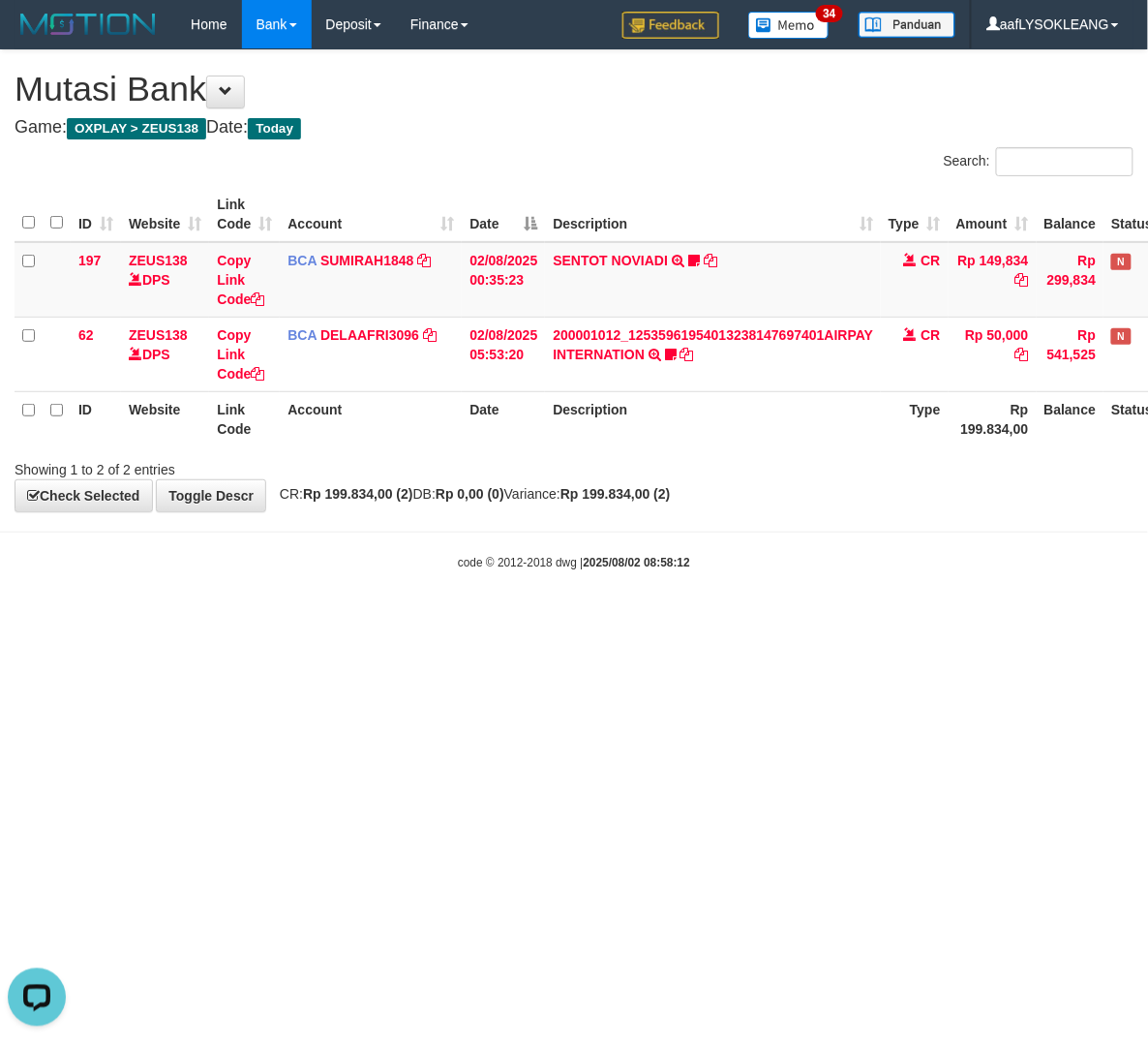 drag, startPoint x: 301, startPoint y: 744, endPoint x: 240, endPoint y: 738, distance: 61.29437 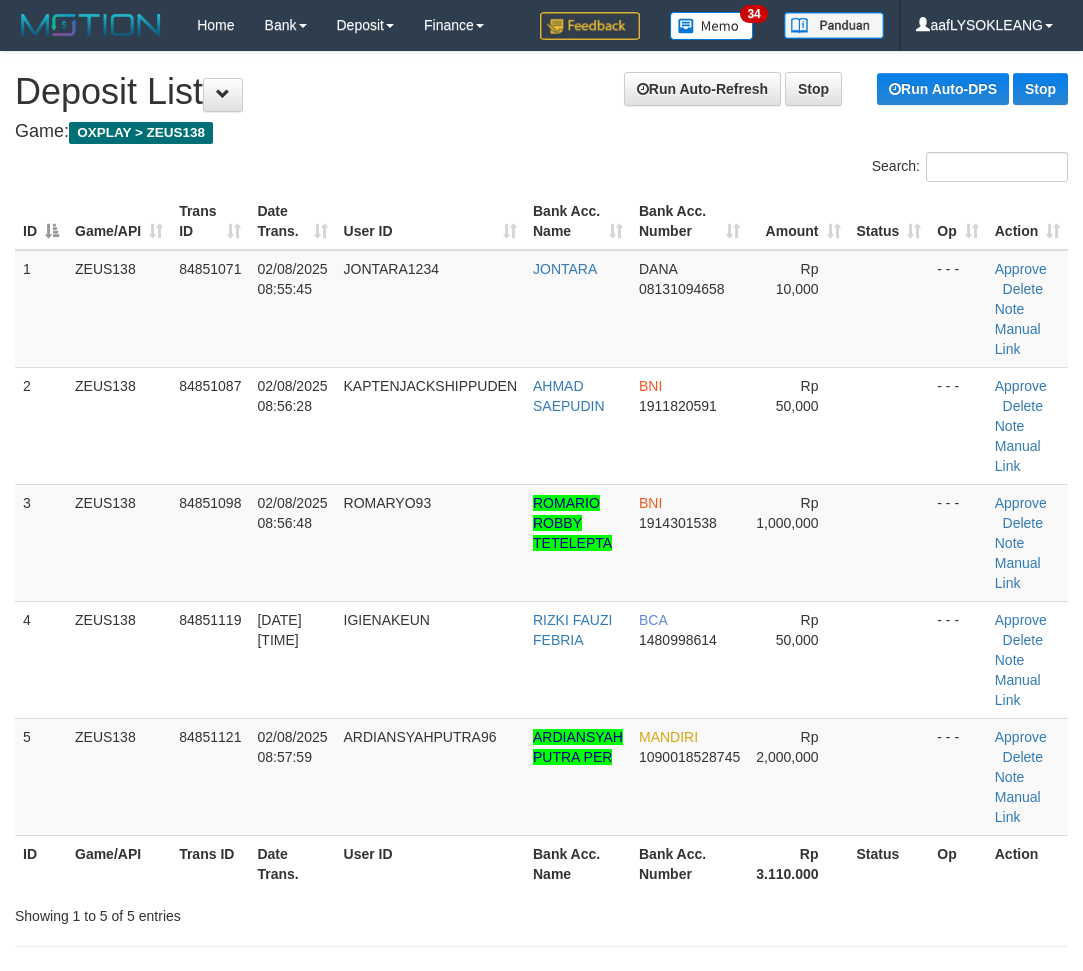 scroll, scrollTop: 7, scrollLeft: 78, axis: both 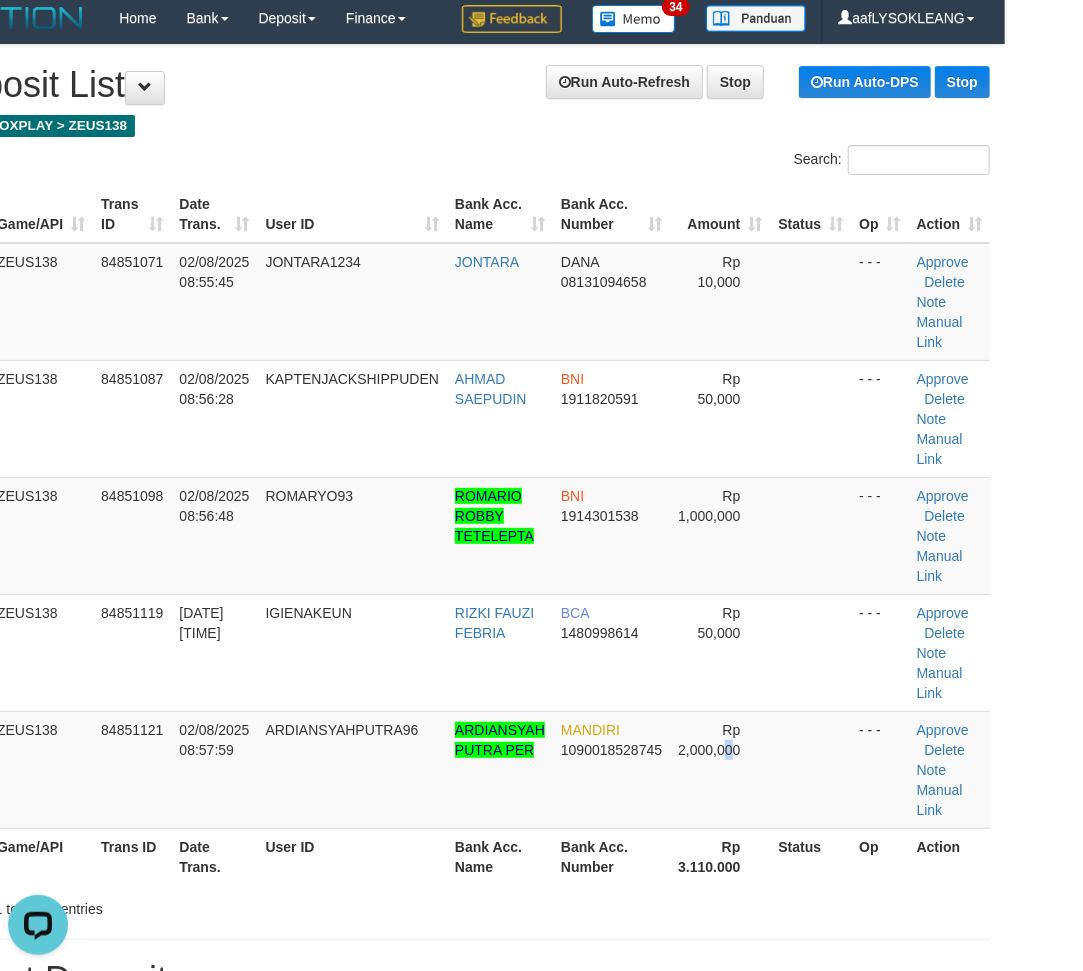 drag, startPoint x: 722, startPoint y: 802, endPoint x: 983, endPoint y: 870, distance: 269.7128 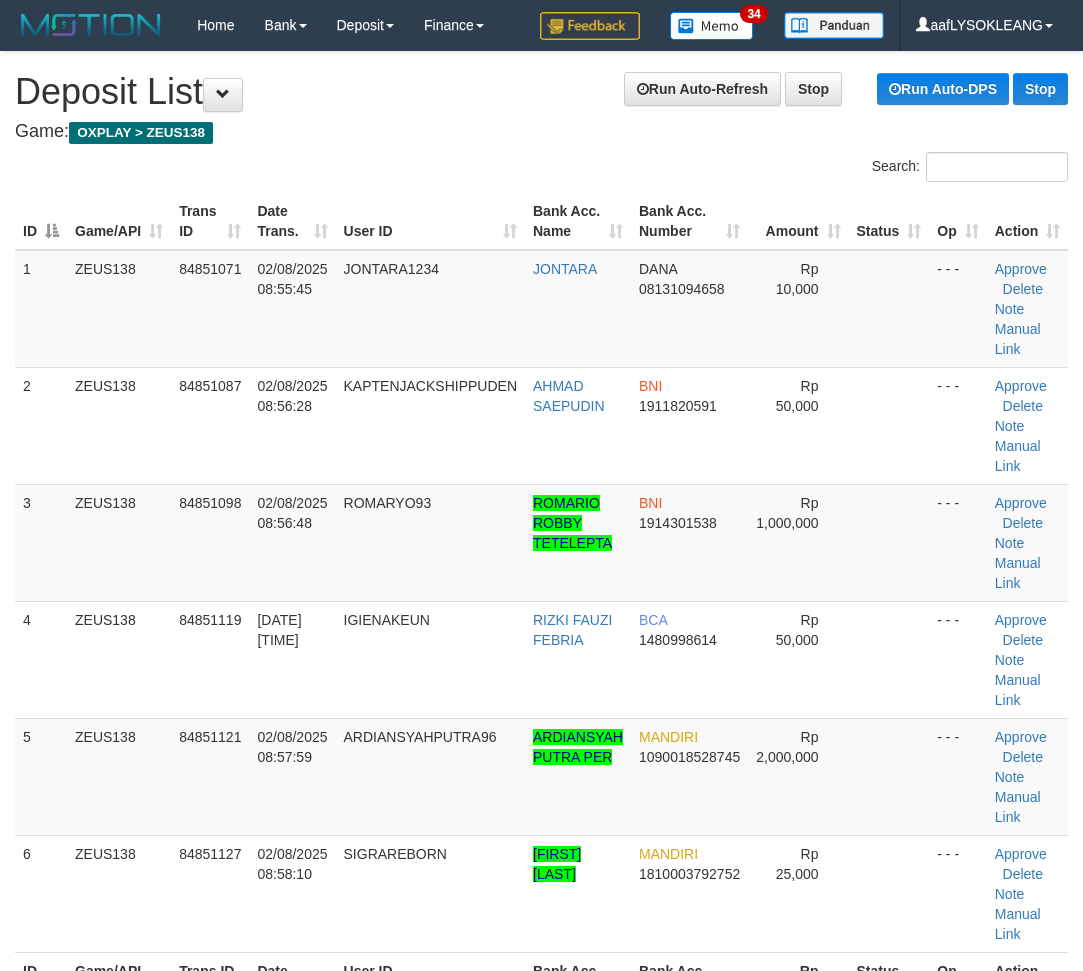 scroll, scrollTop: 7, scrollLeft: 78, axis: both 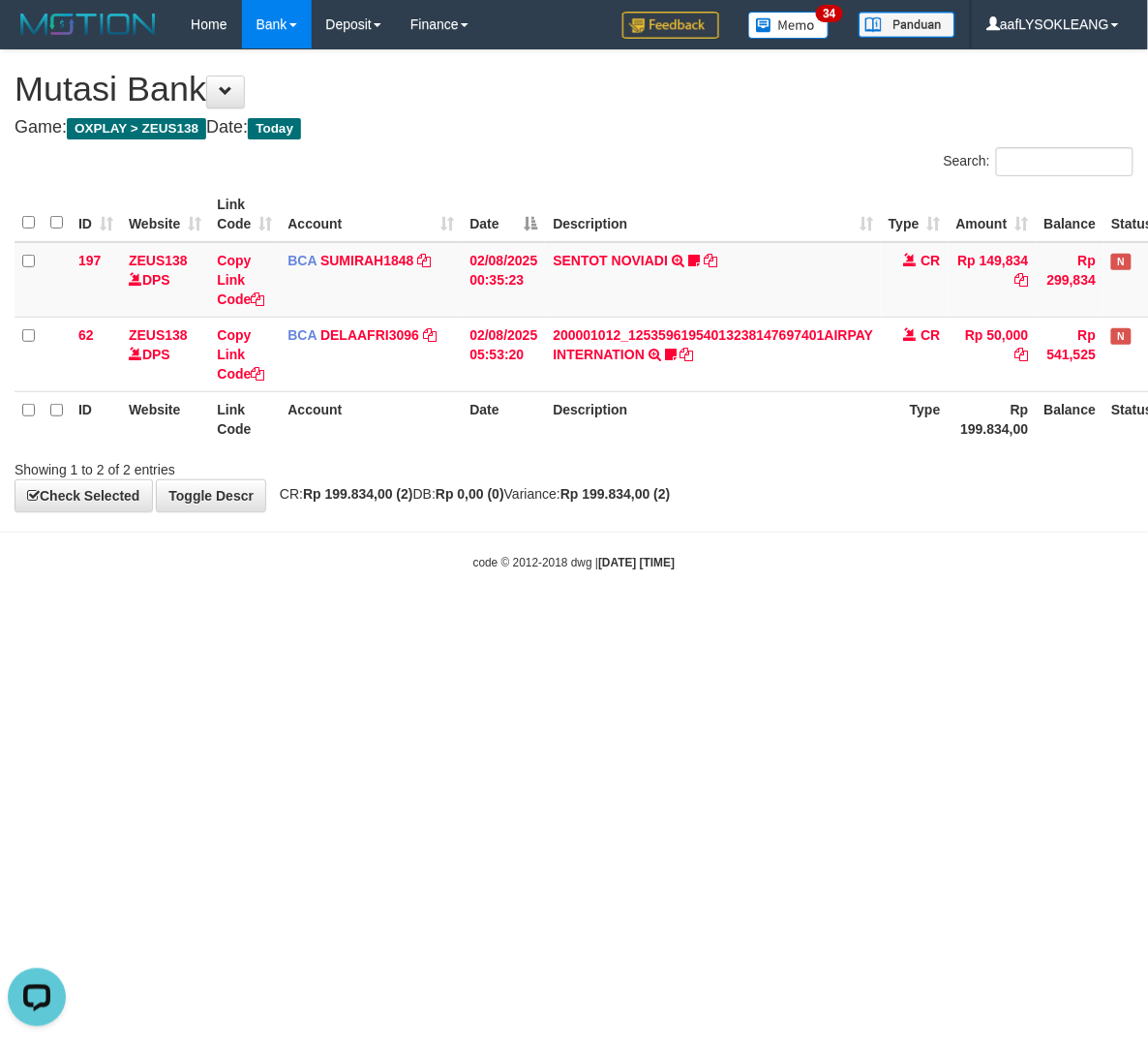 drag, startPoint x: 733, startPoint y: 631, endPoint x: 755, endPoint y: 645, distance: 26.07681 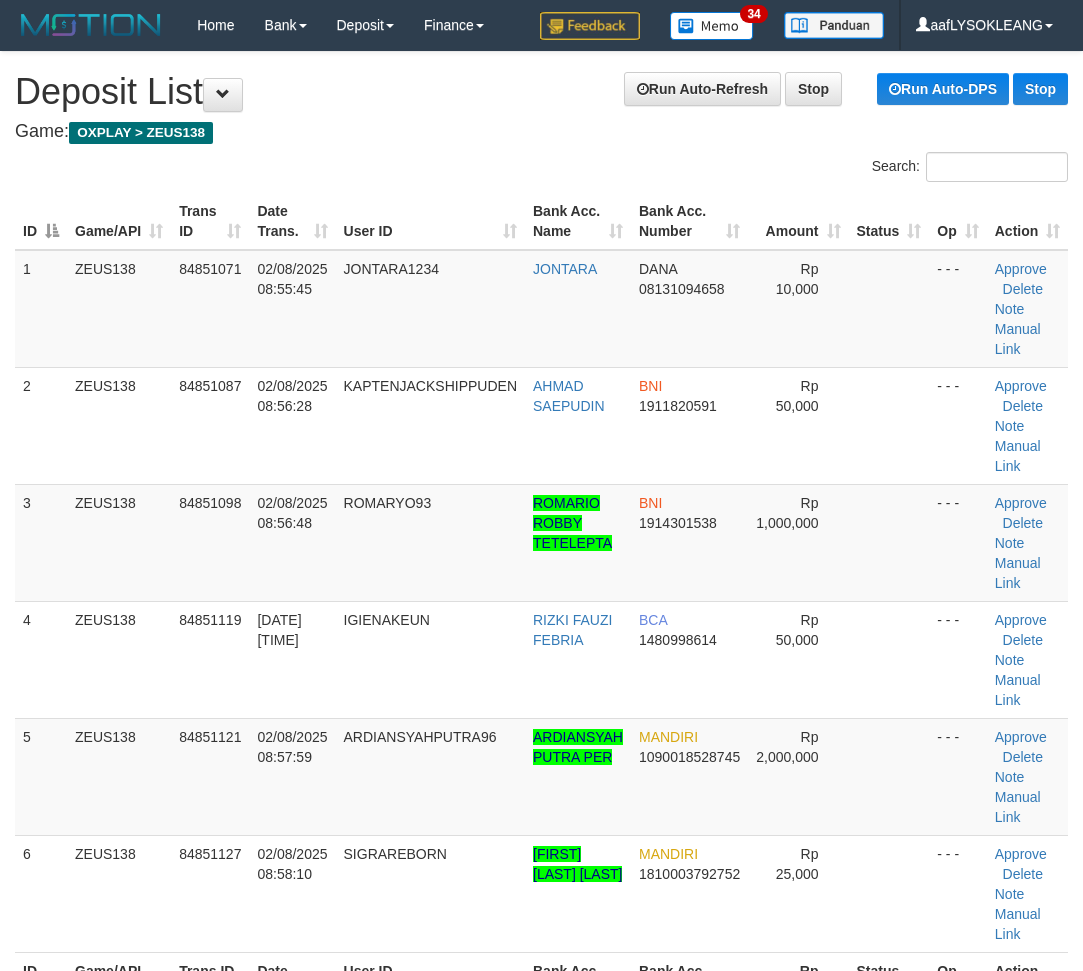 scroll, scrollTop: 7, scrollLeft: 78, axis: both 